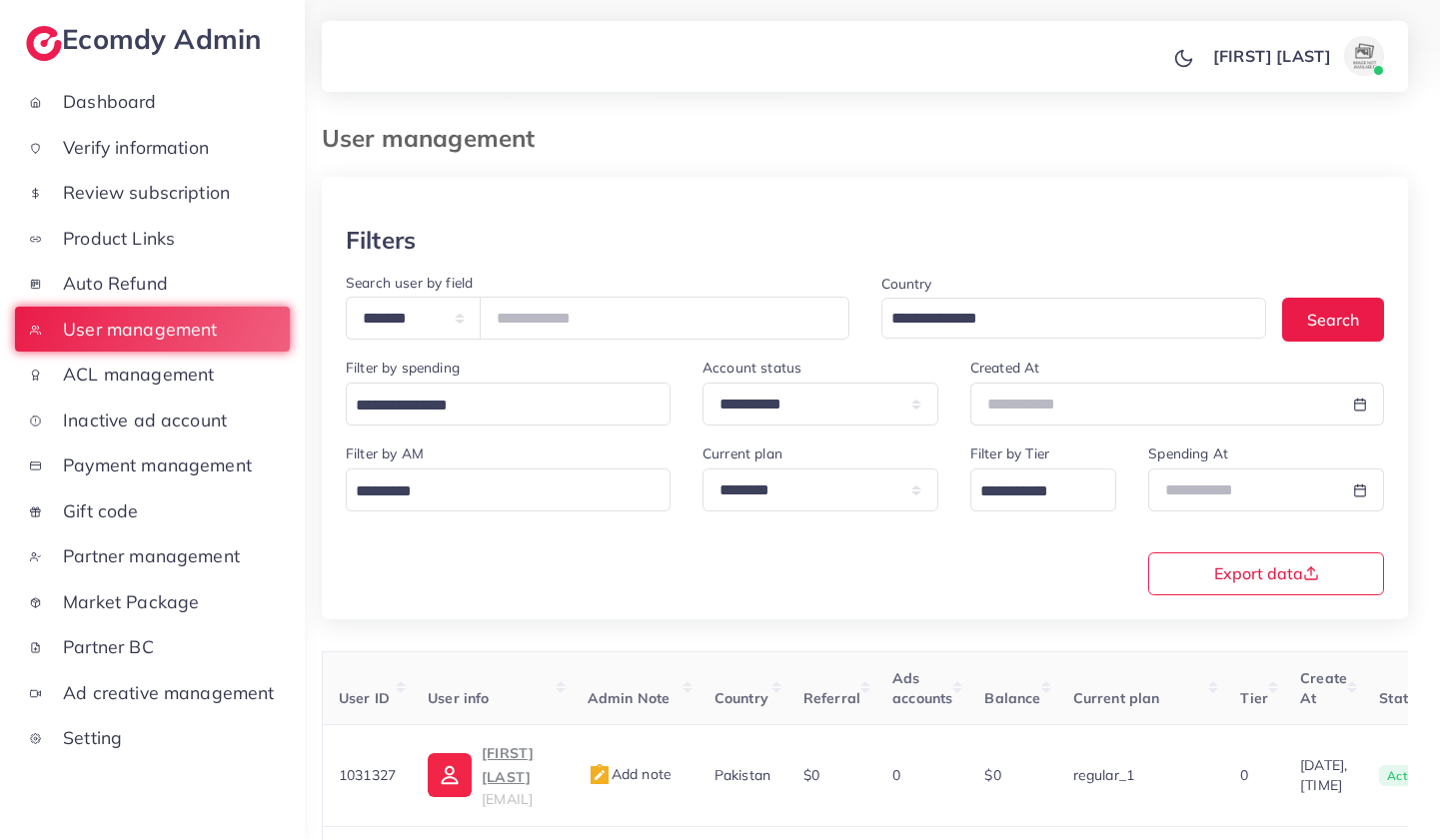scroll, scrollTop: 420, scrollLeft: 0, axis: vertical 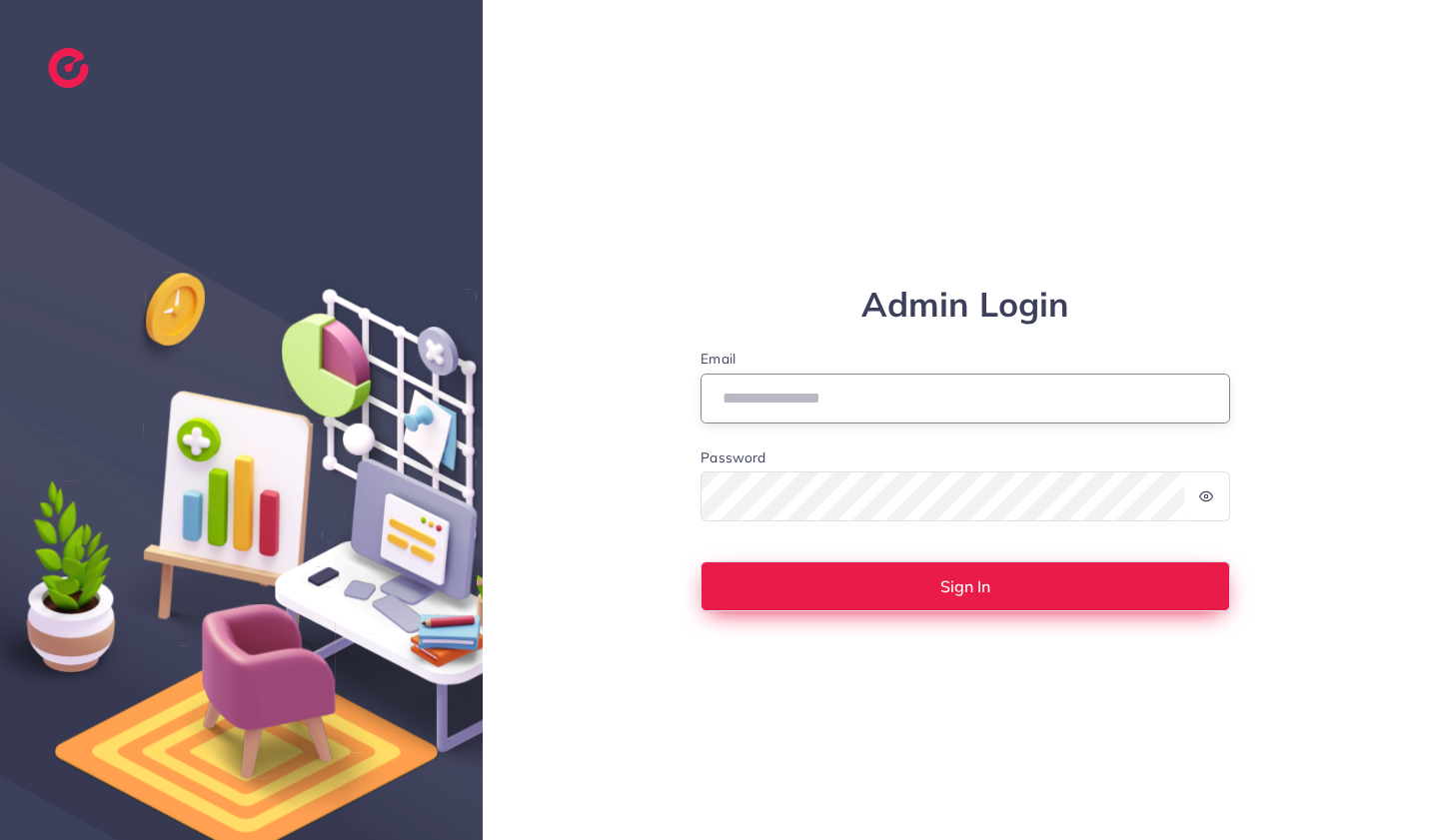 type on "**********" 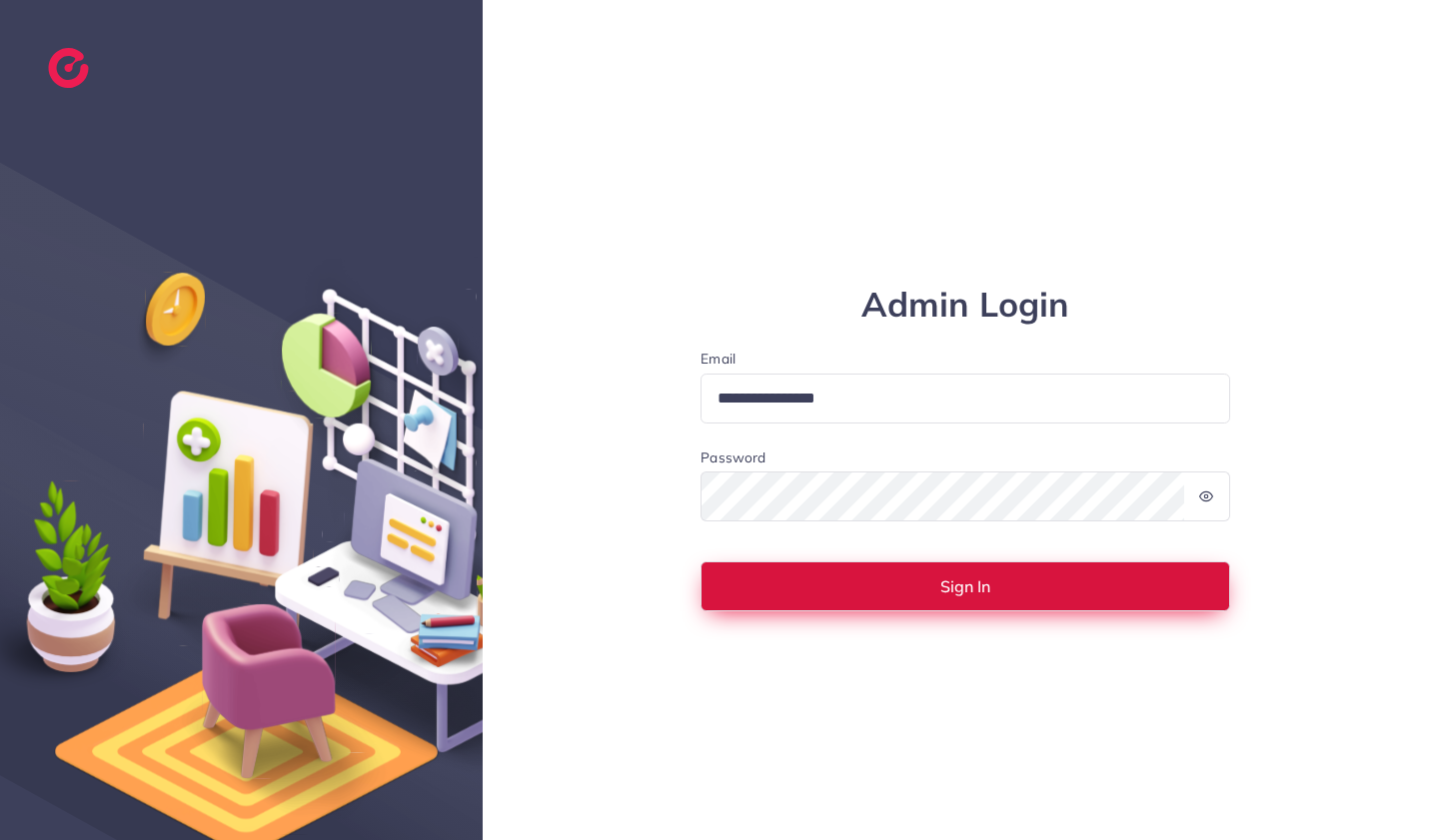 click on "Sign In" at bounding box center (965, 586) 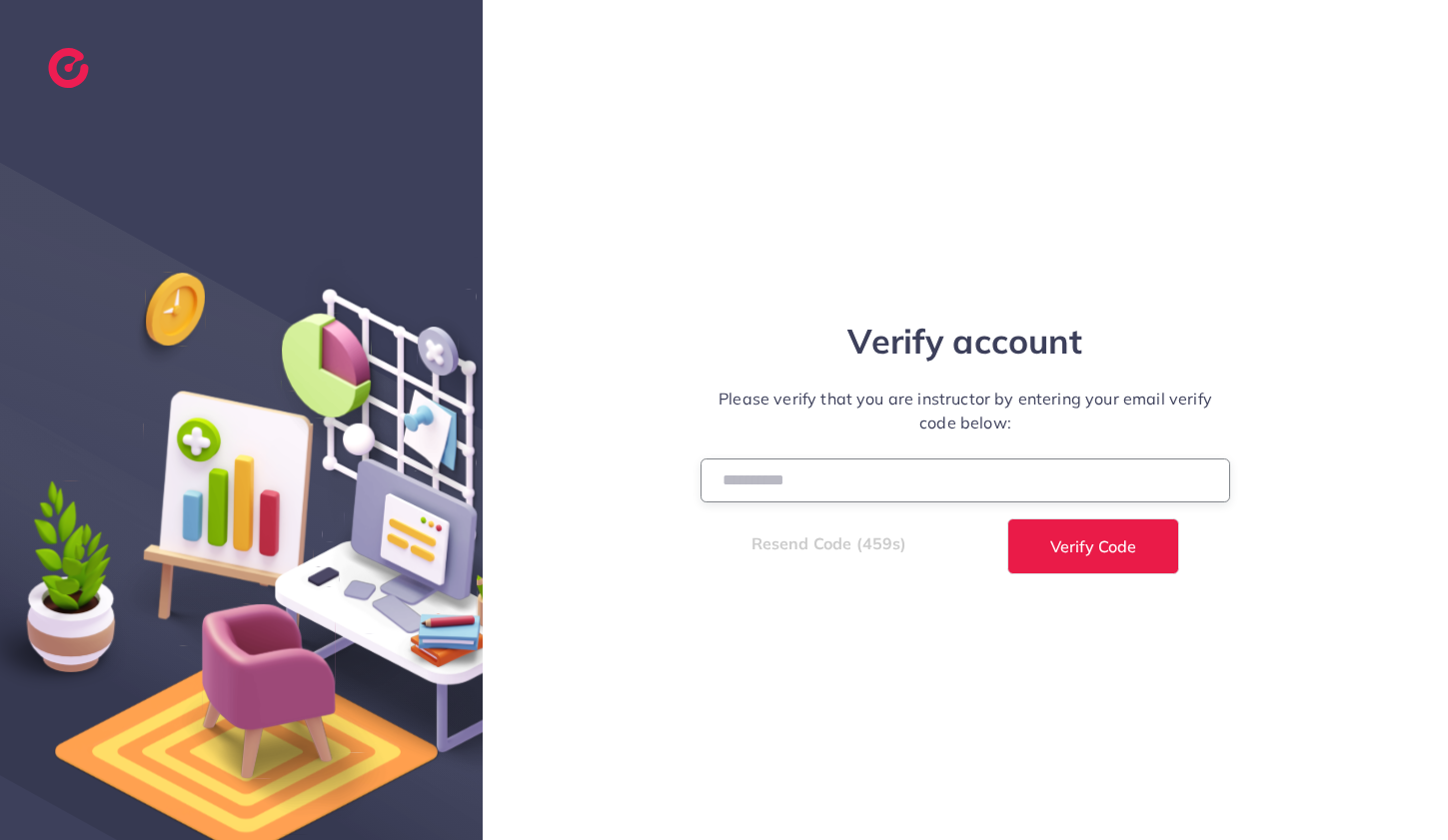 click at bounding box center (965, 479) 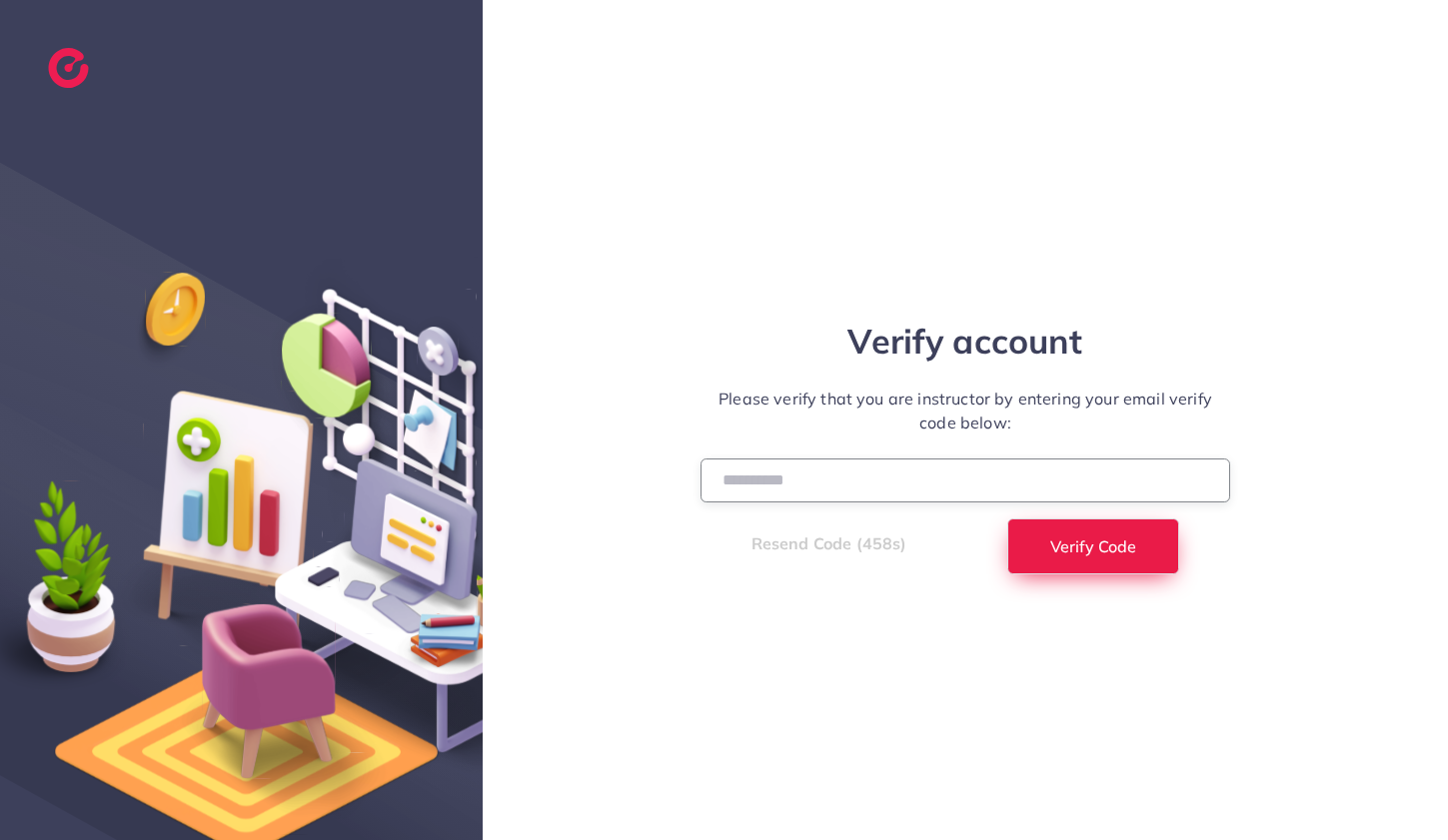 type on "******" 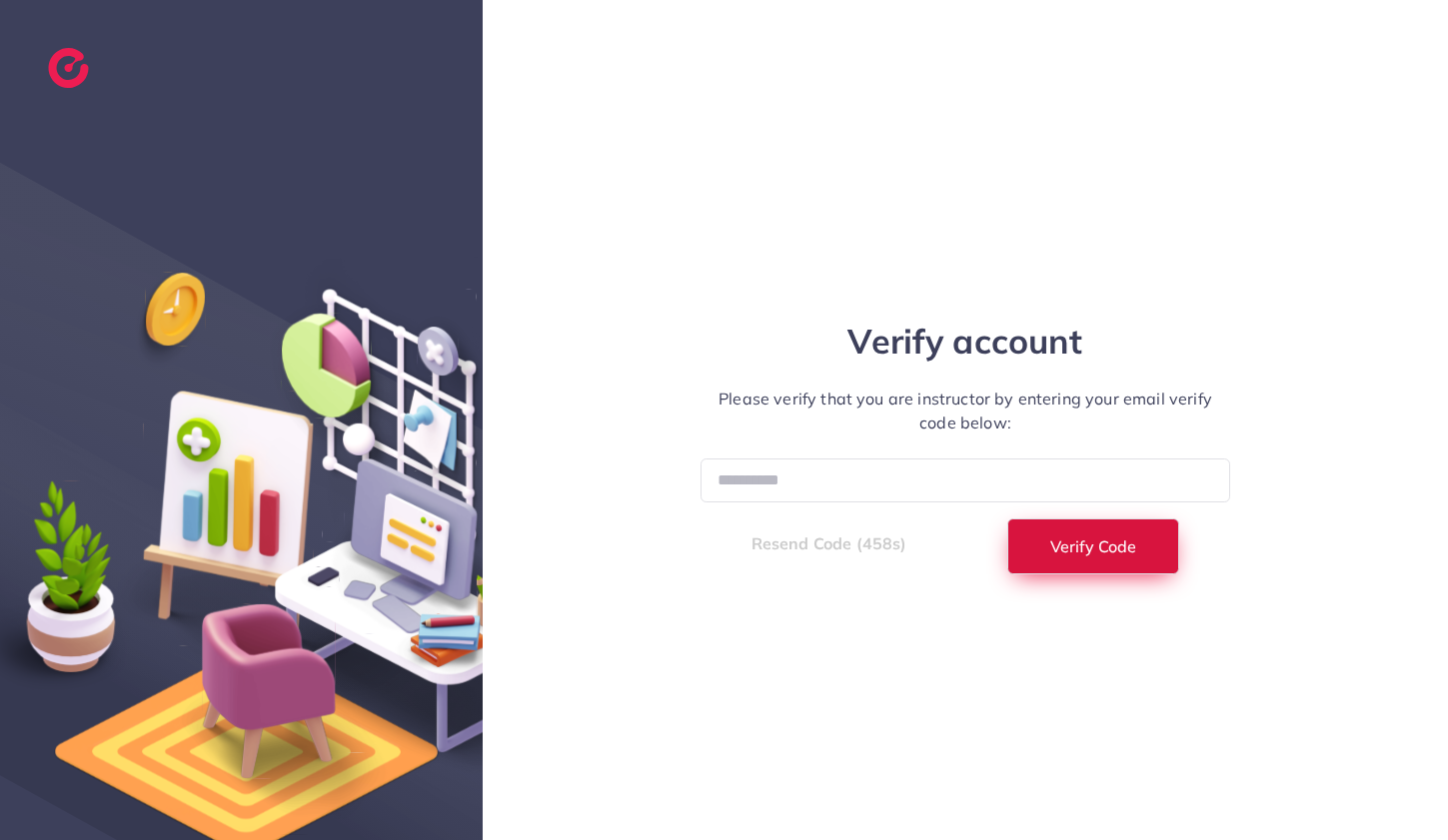 click on "Verify Code" at bounding box center (1093, 546) 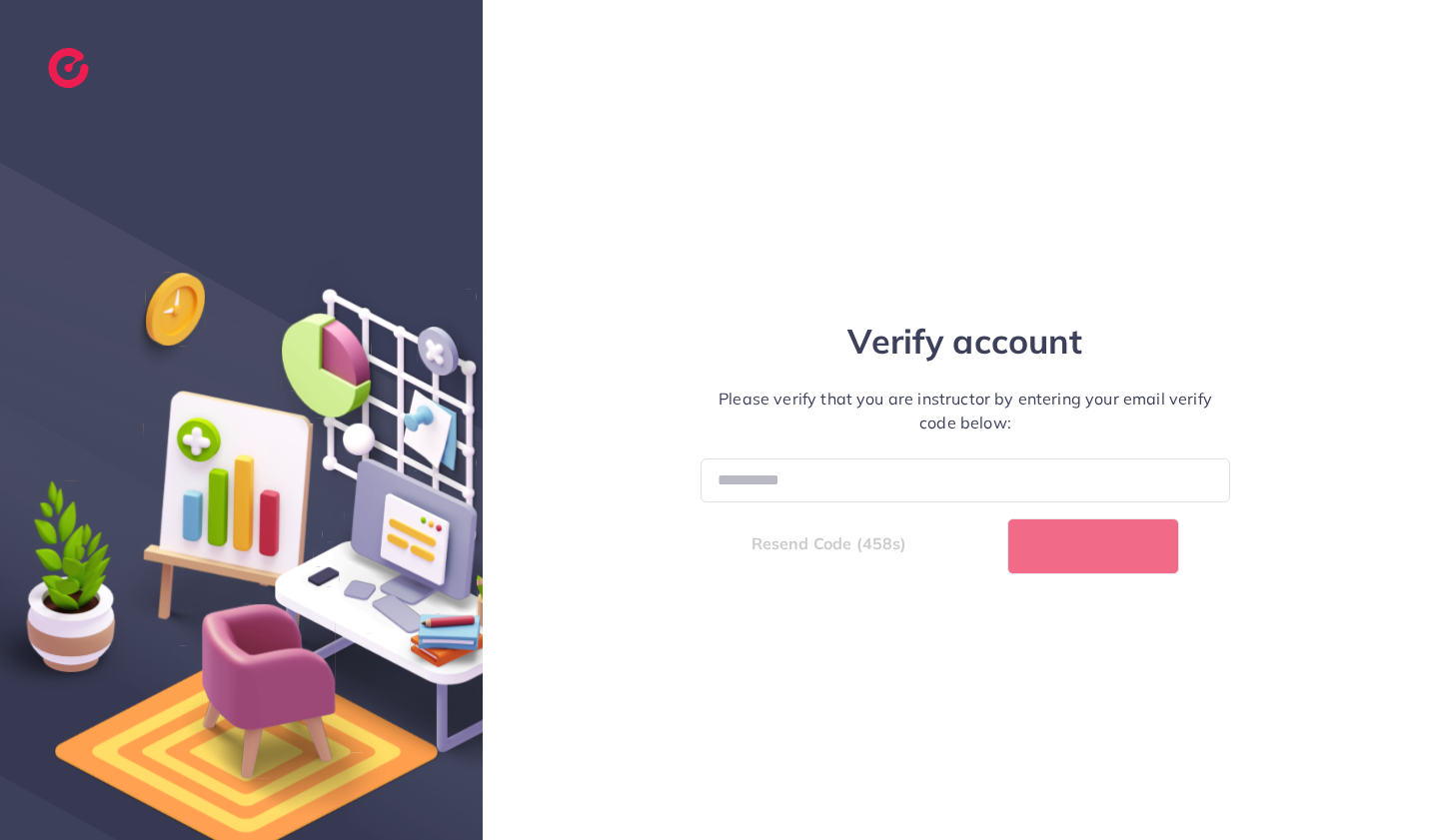 select on "*" 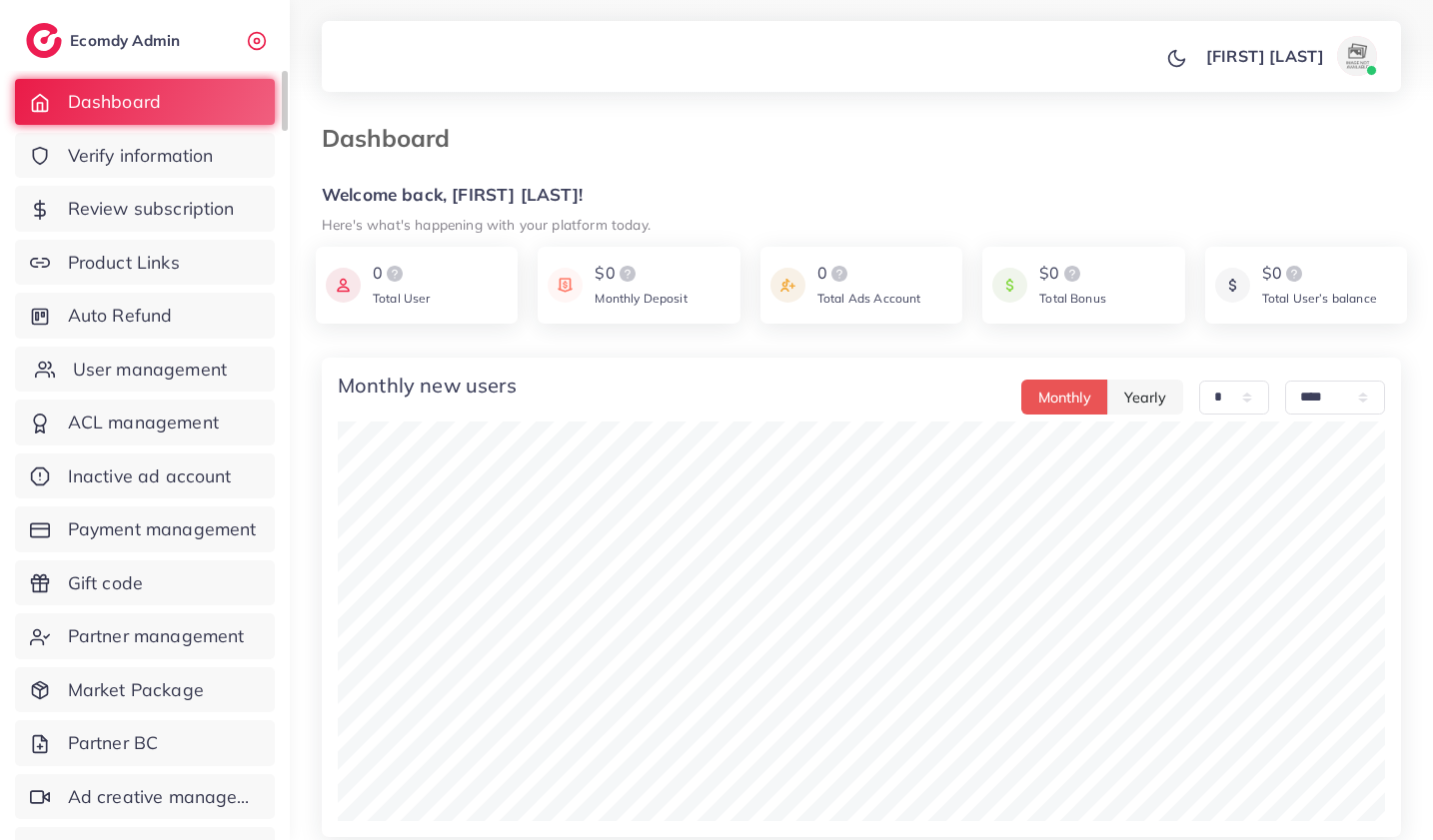 click on "User management" at bounding box center [150, 370] 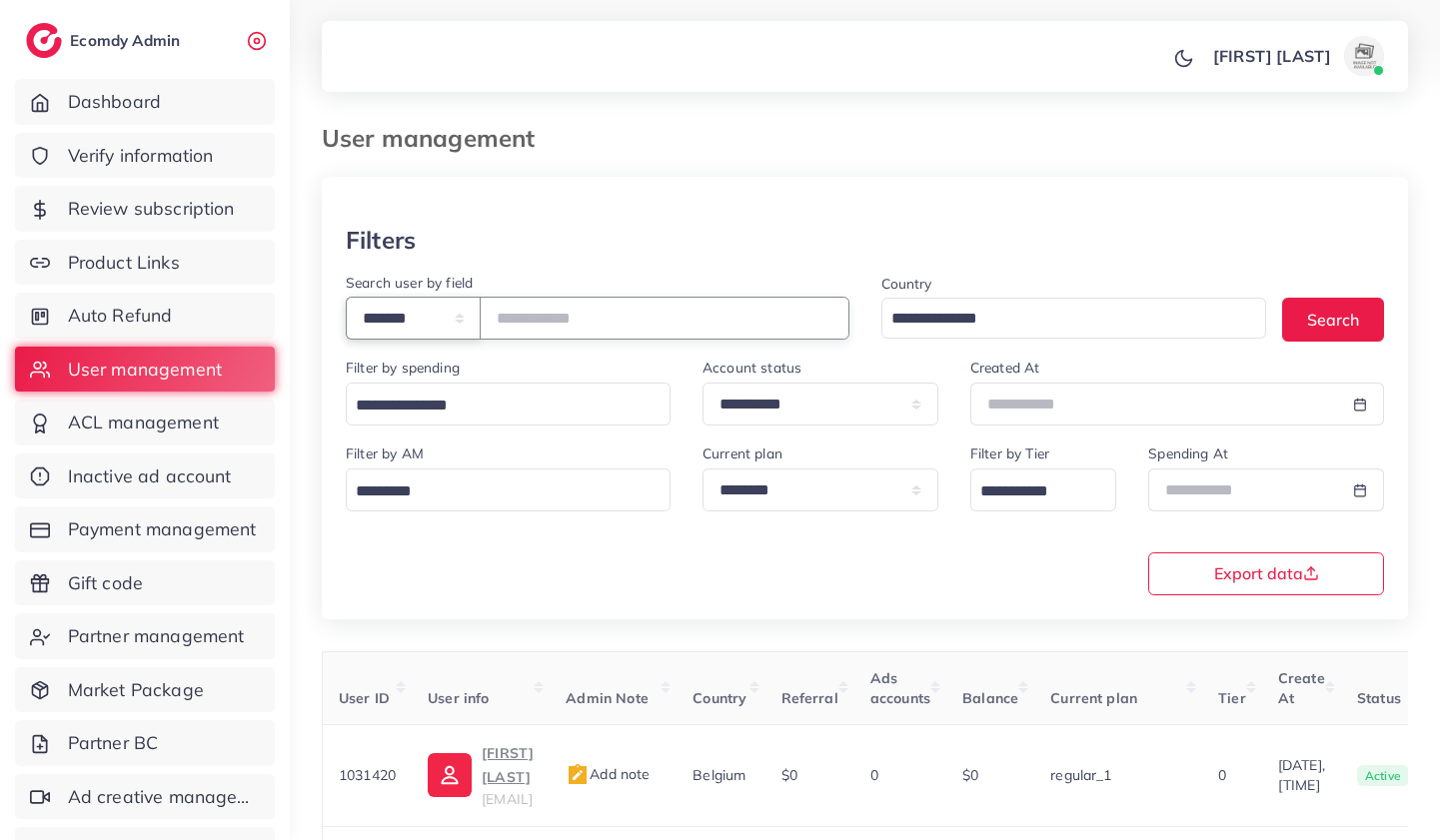click on "**********" at bounding box center (413, 318) 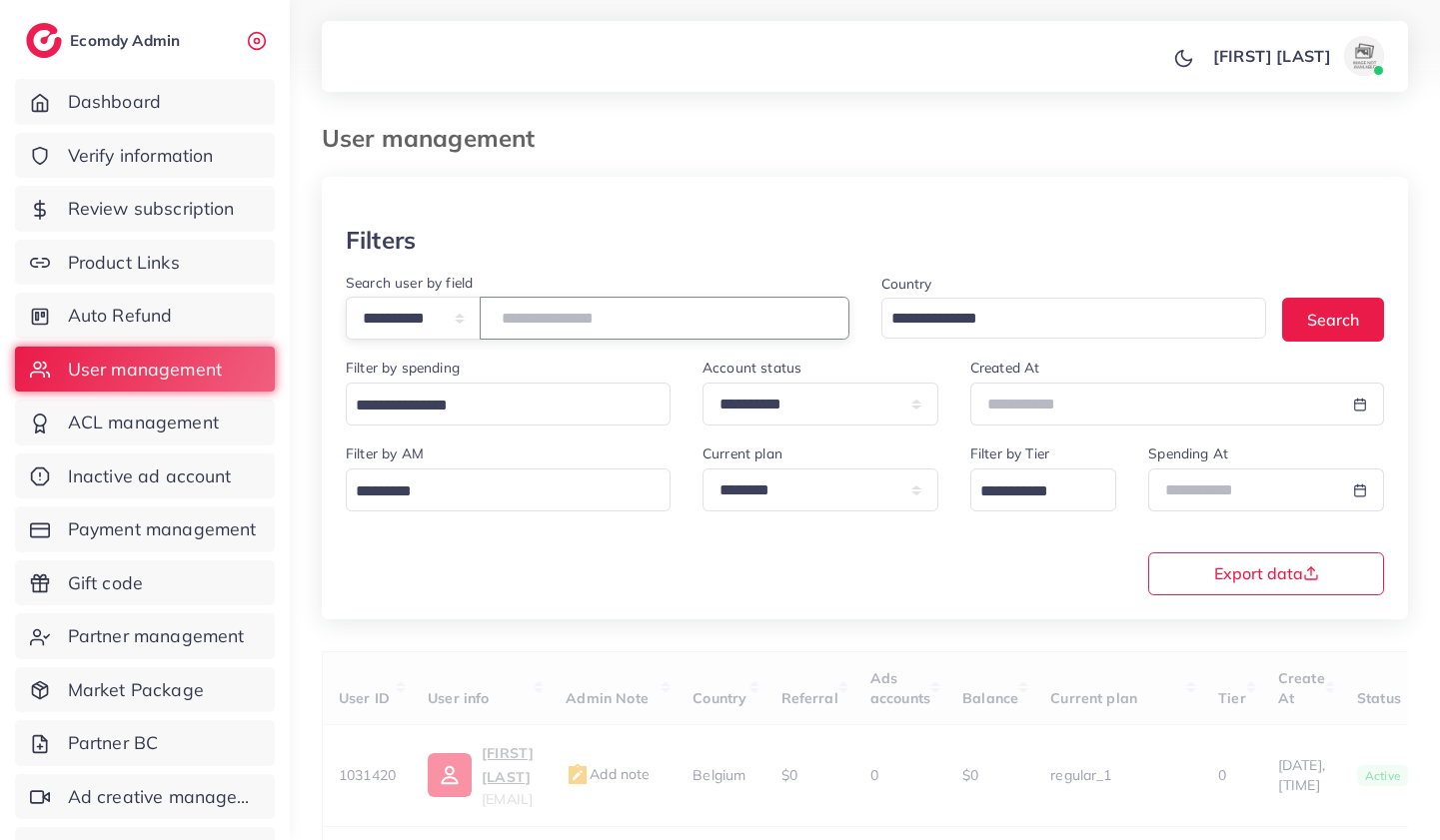 click at bounding box center [665, 318] 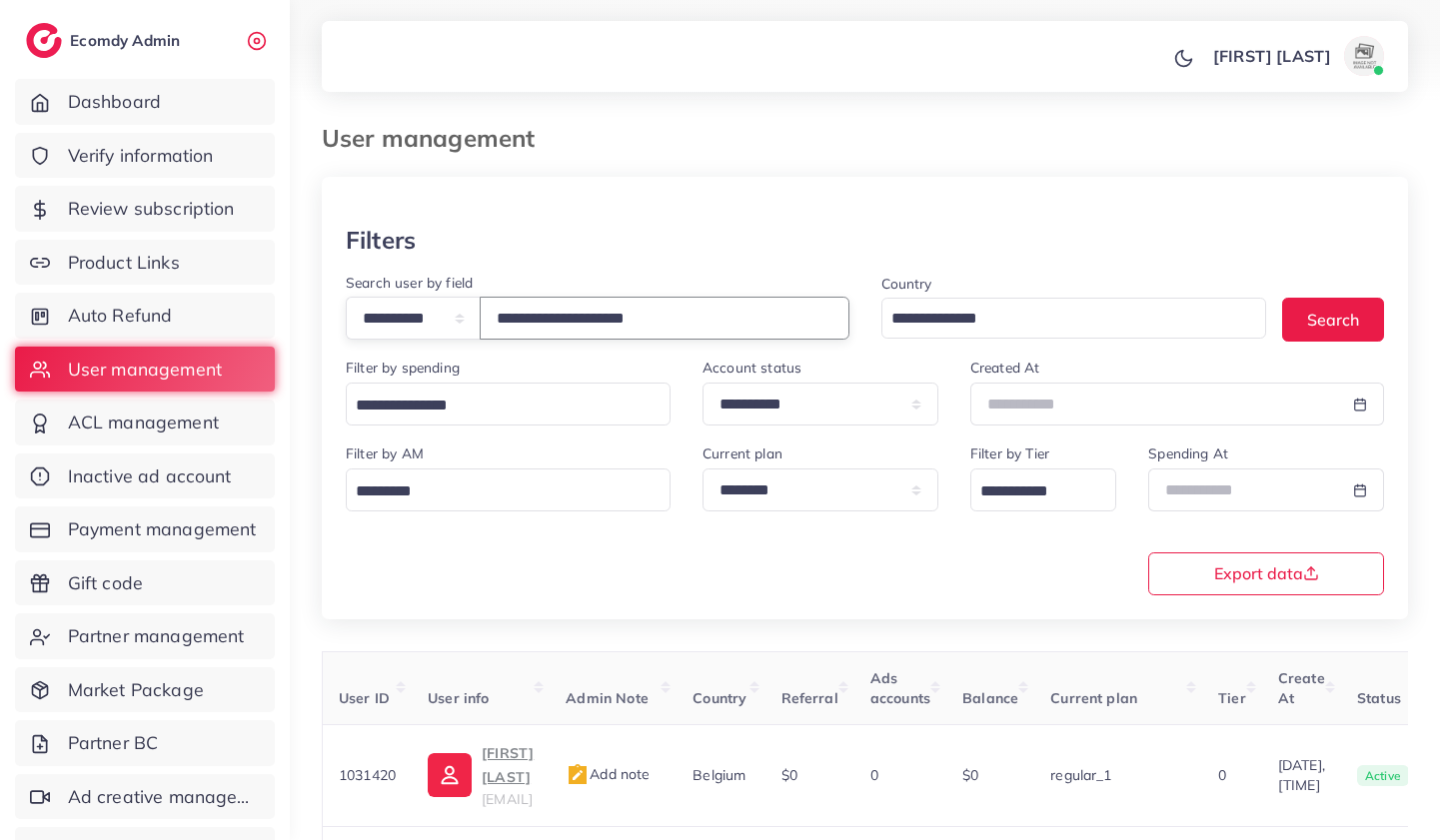 type on "**********" 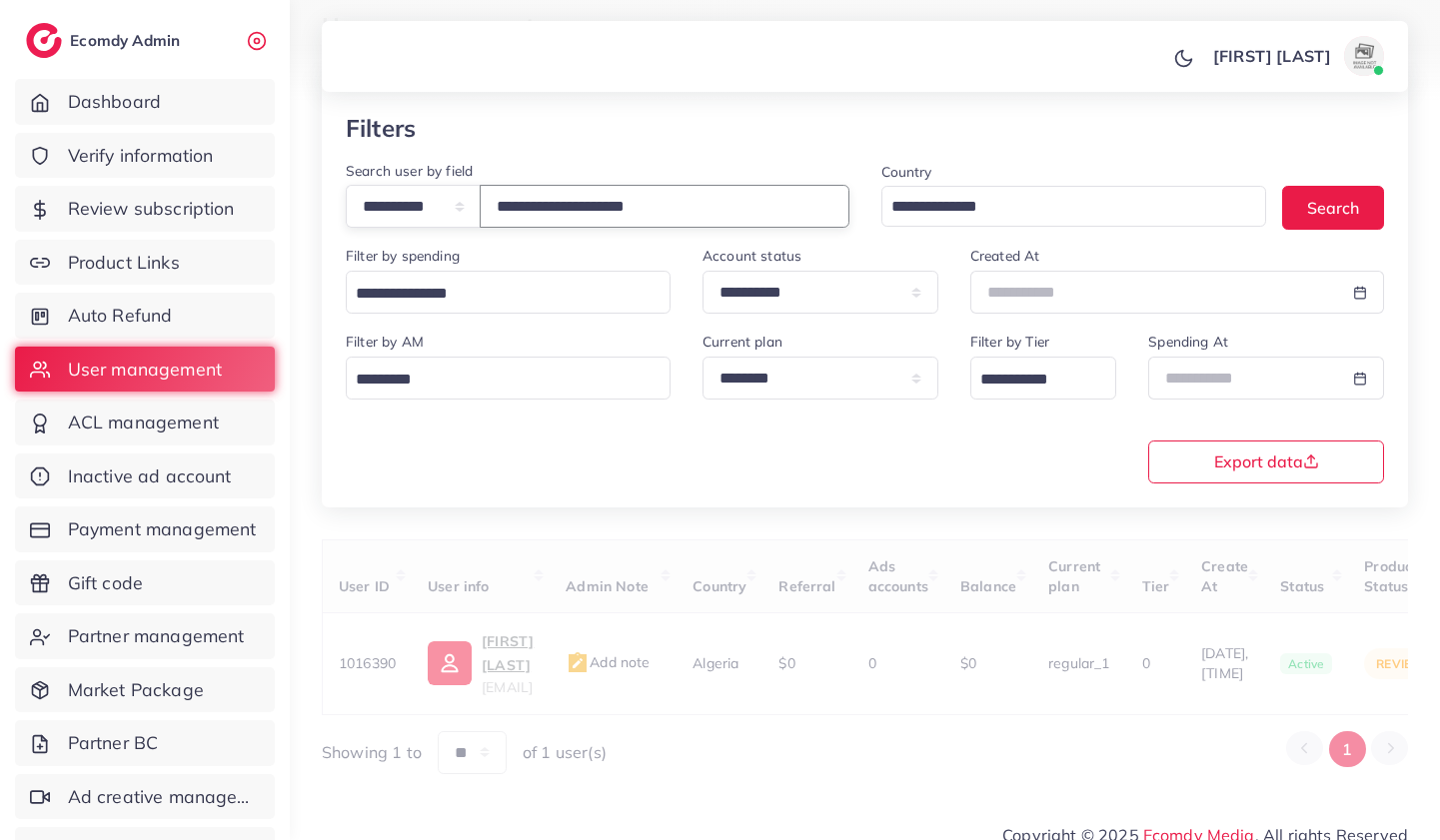 scroll, scrollTop: 116, scrollLeft: 0, axis: vertical 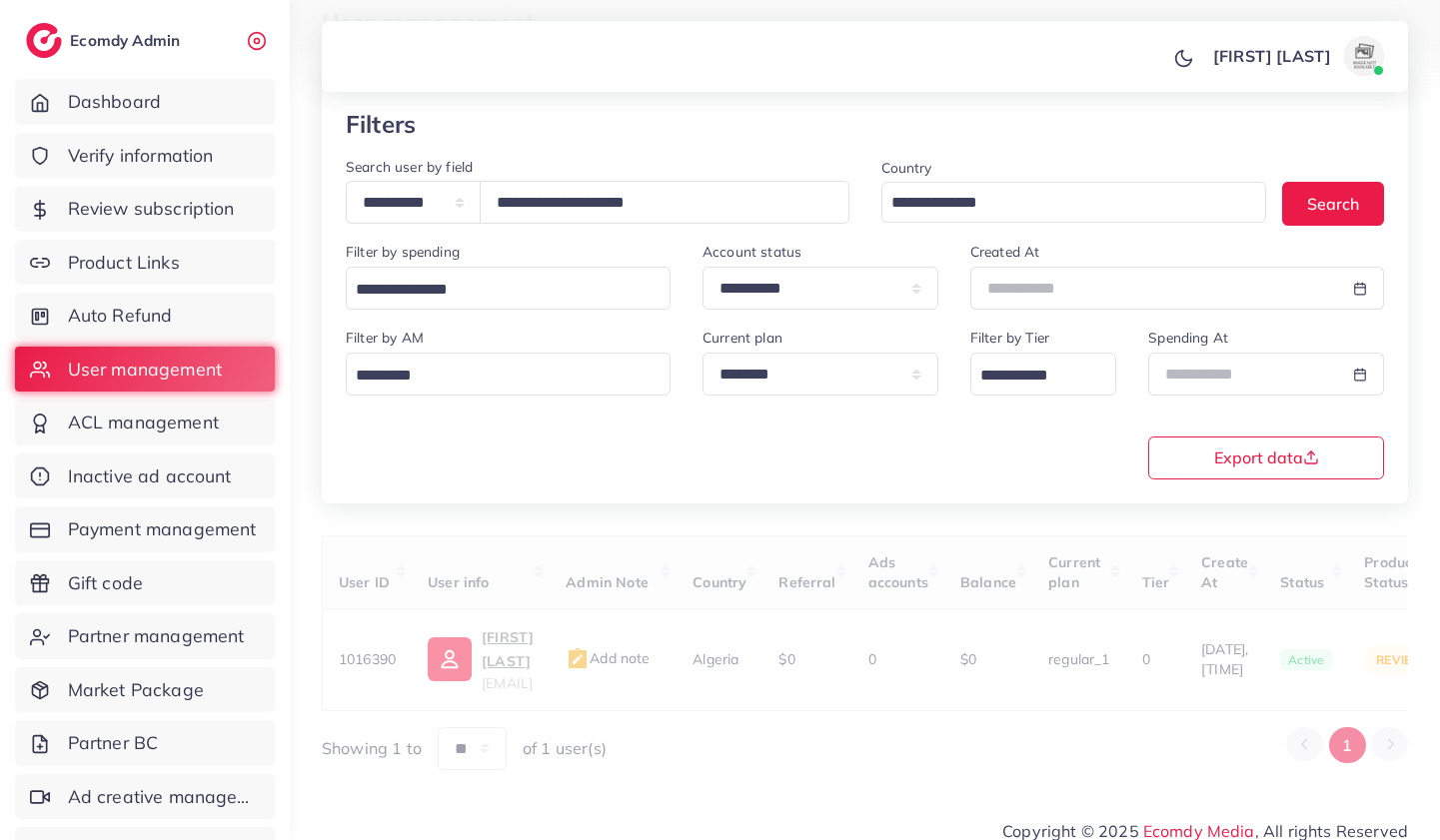 drag, startPoint x: 926, startPoint y: 695, endPoint x: 1020, endPoint y: 701, distance: 94.19129 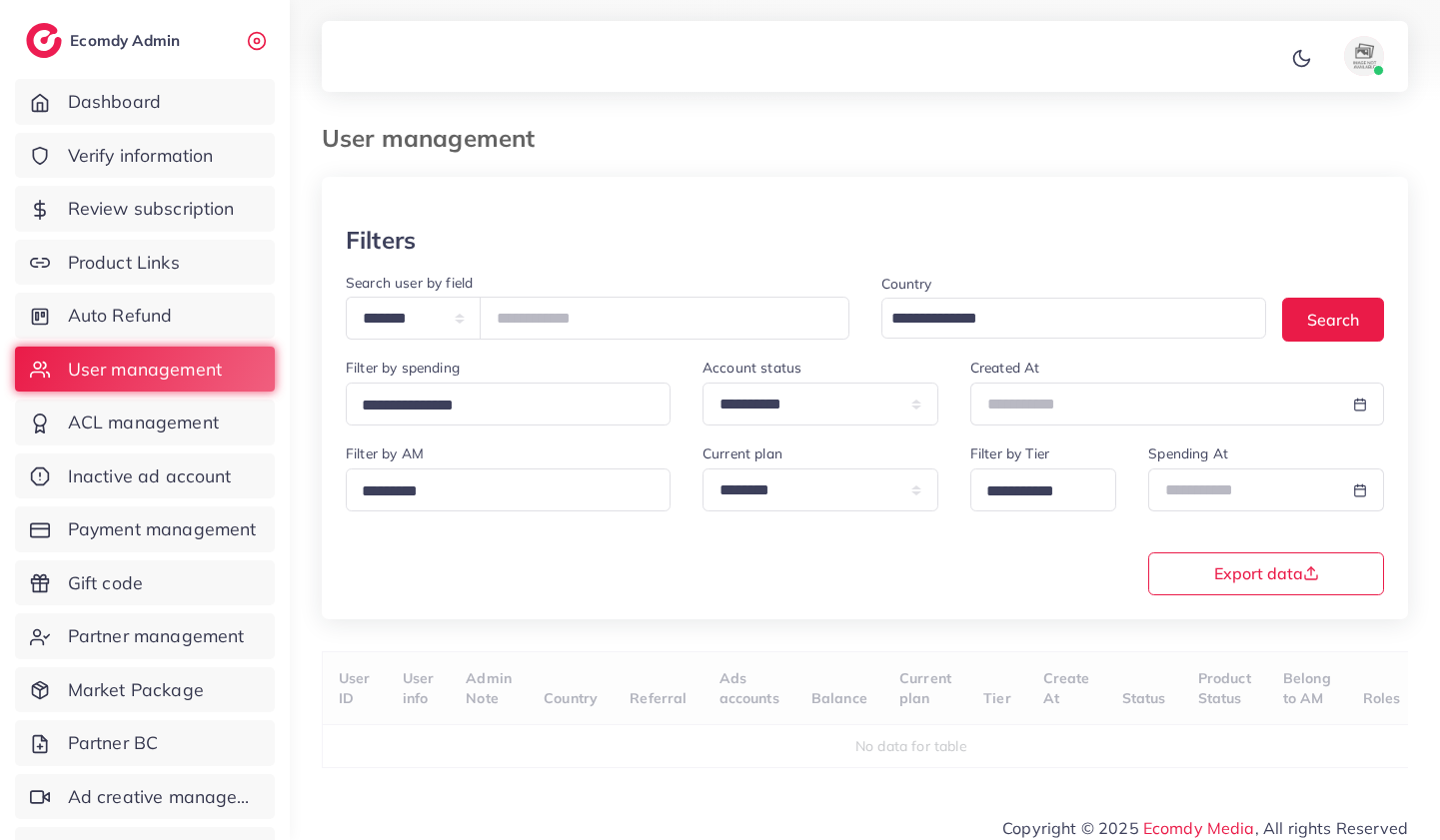 scroll, scrollTop: 0, scrollLeft: 0, axis: both 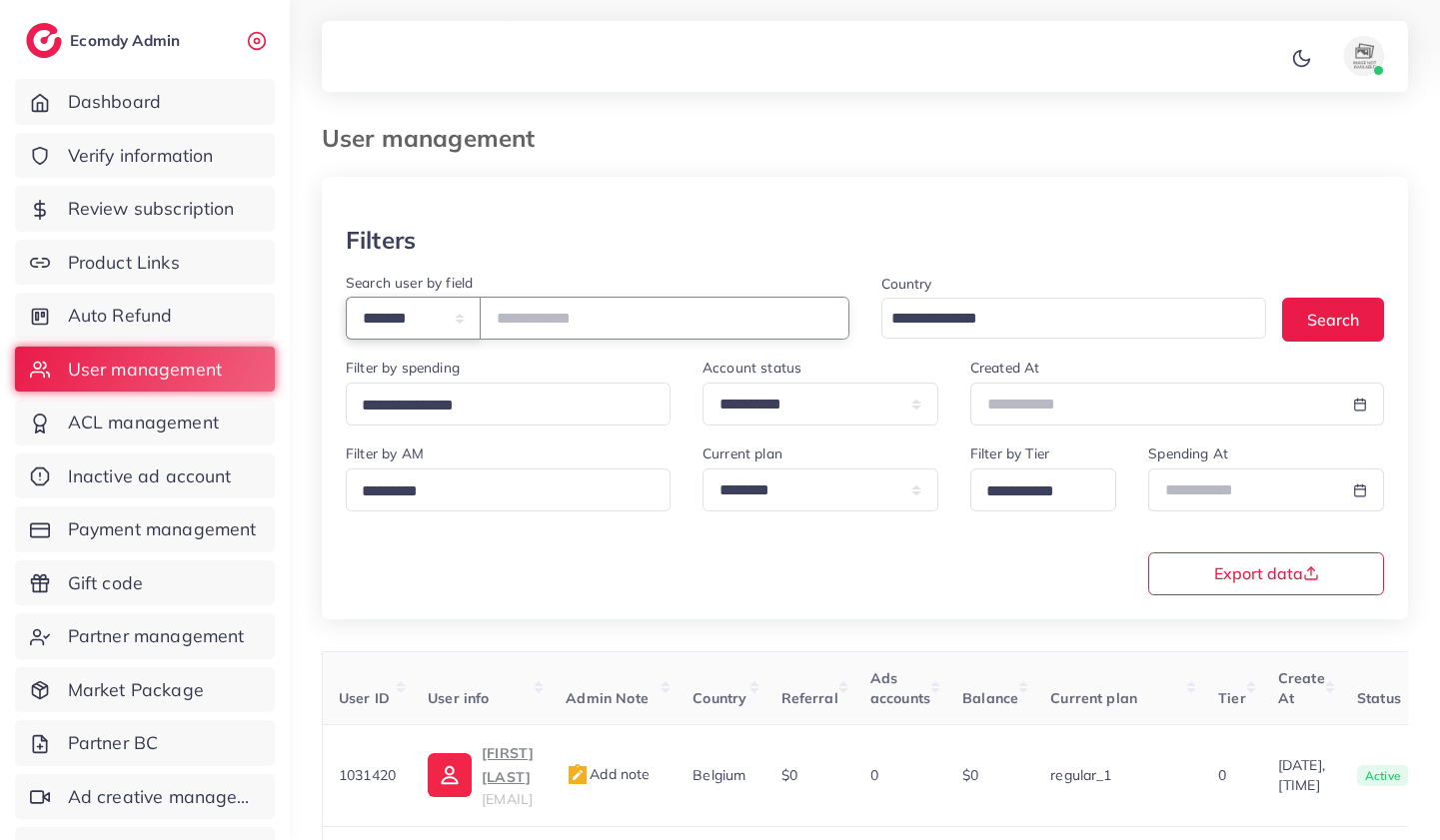 click on "**********" at bounding box center (413, 318) 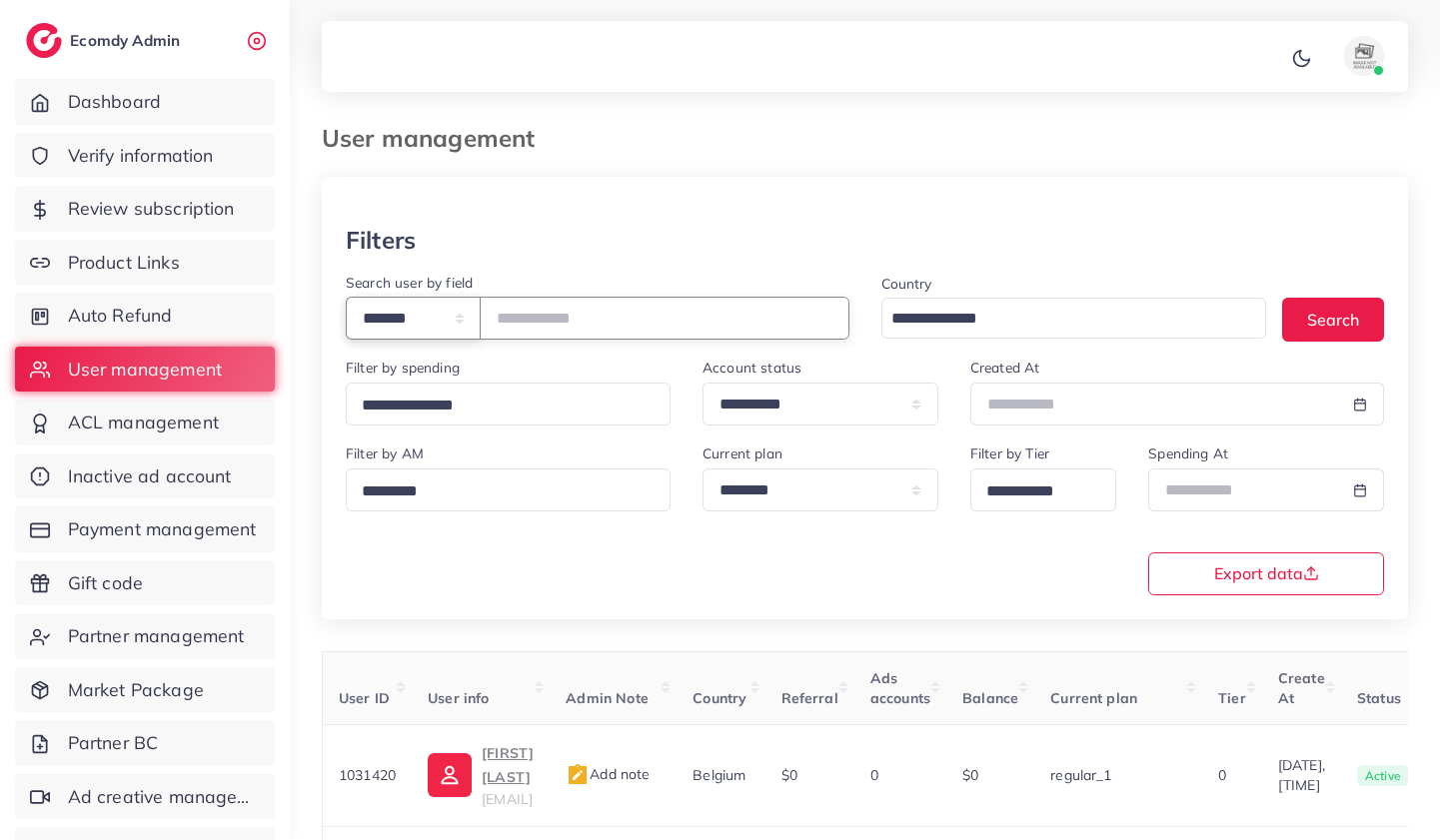 select on "*****" 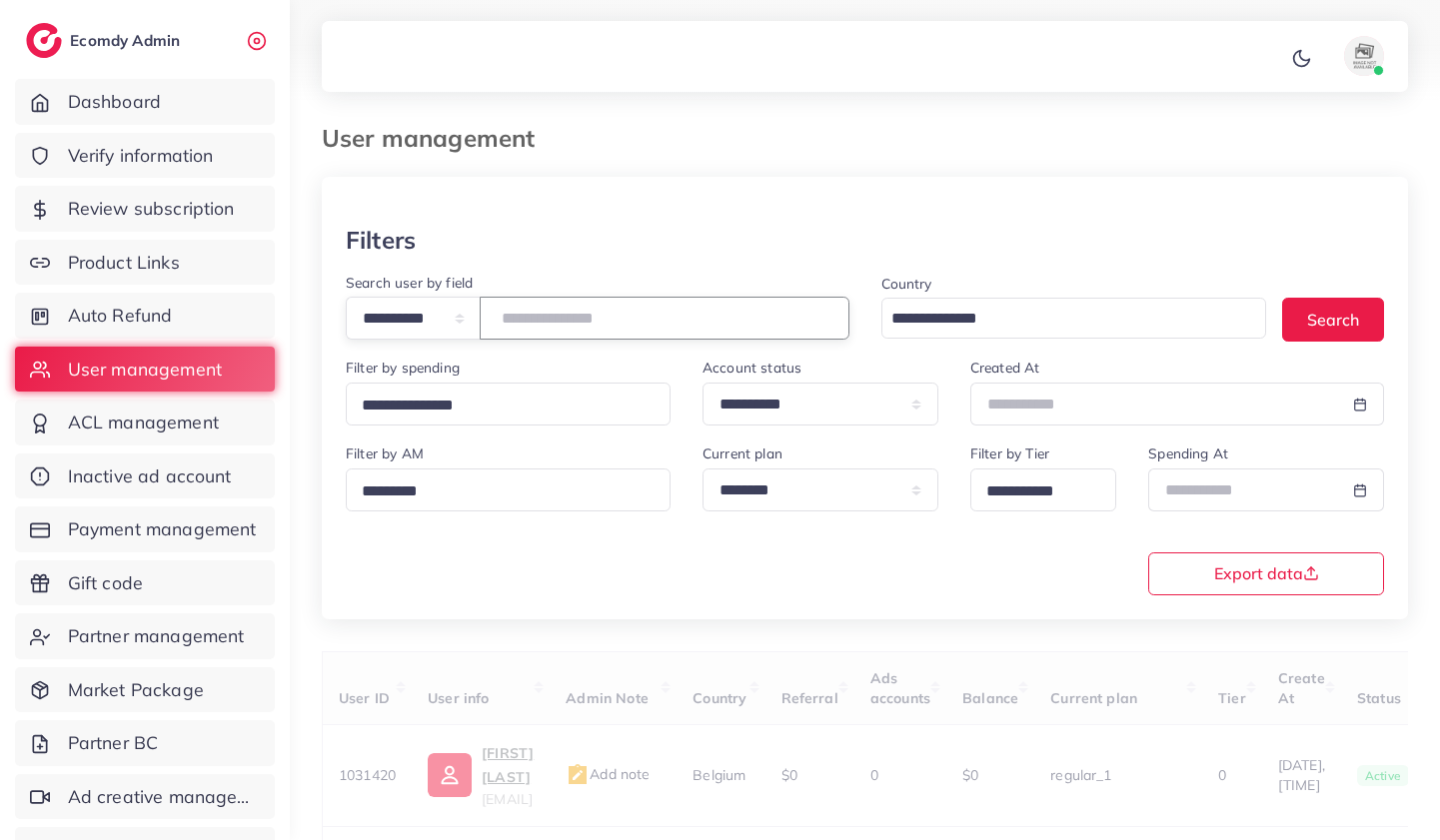 click at bounding box center [665, 318] 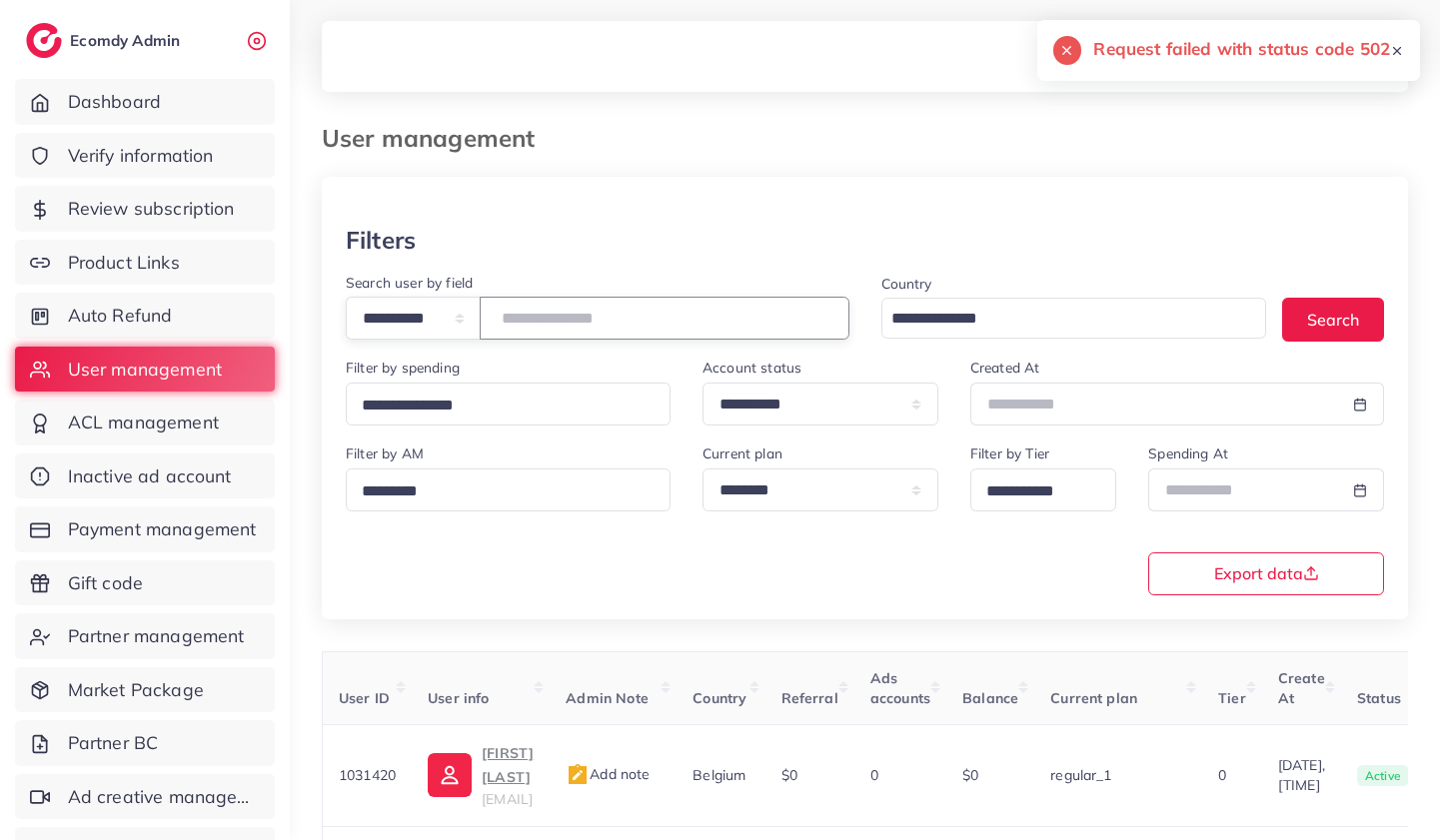 paste on "**********" 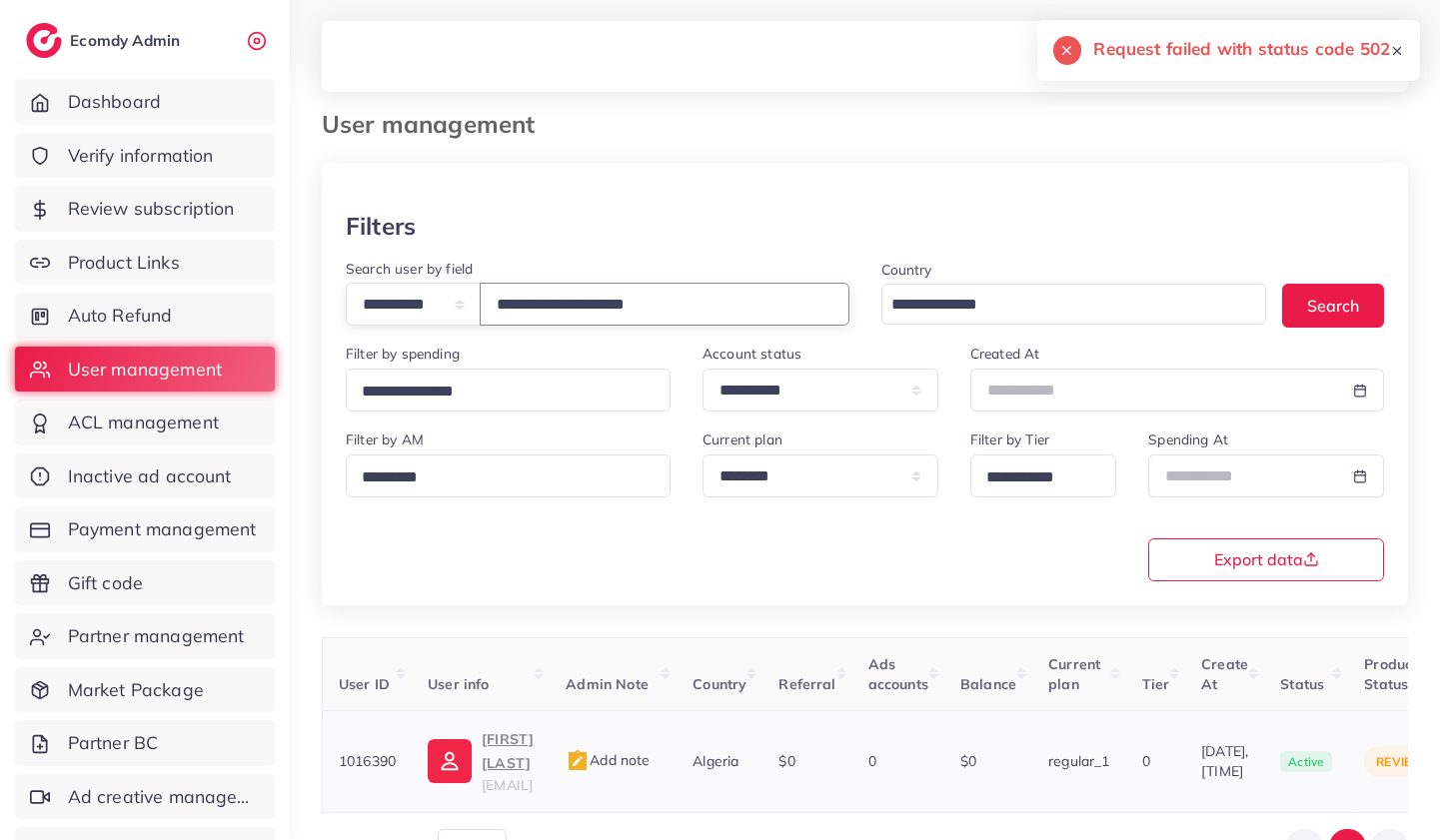 scroll, scrollTop: 33, scrollLeft: 0, axis: vertical 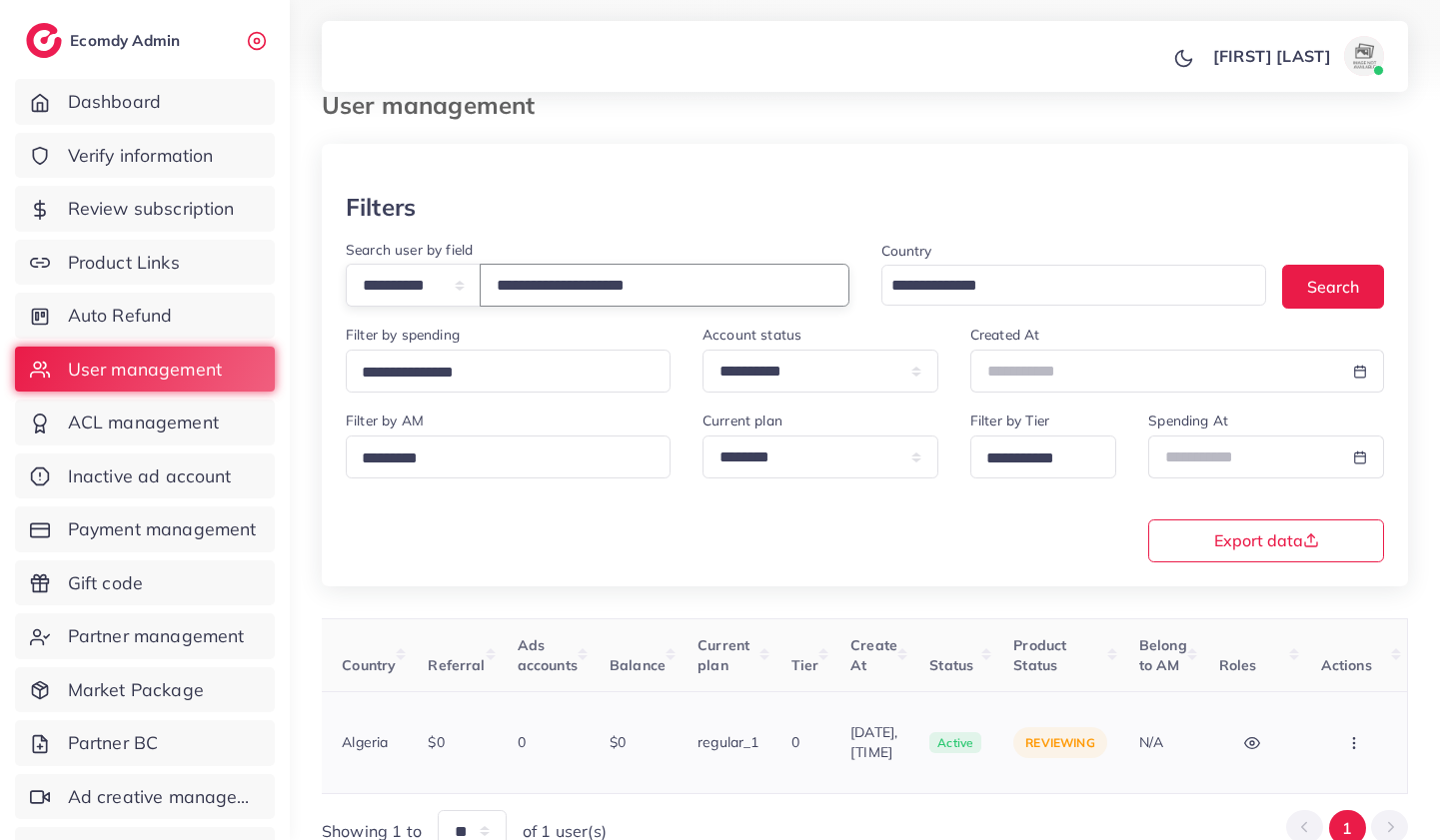 click 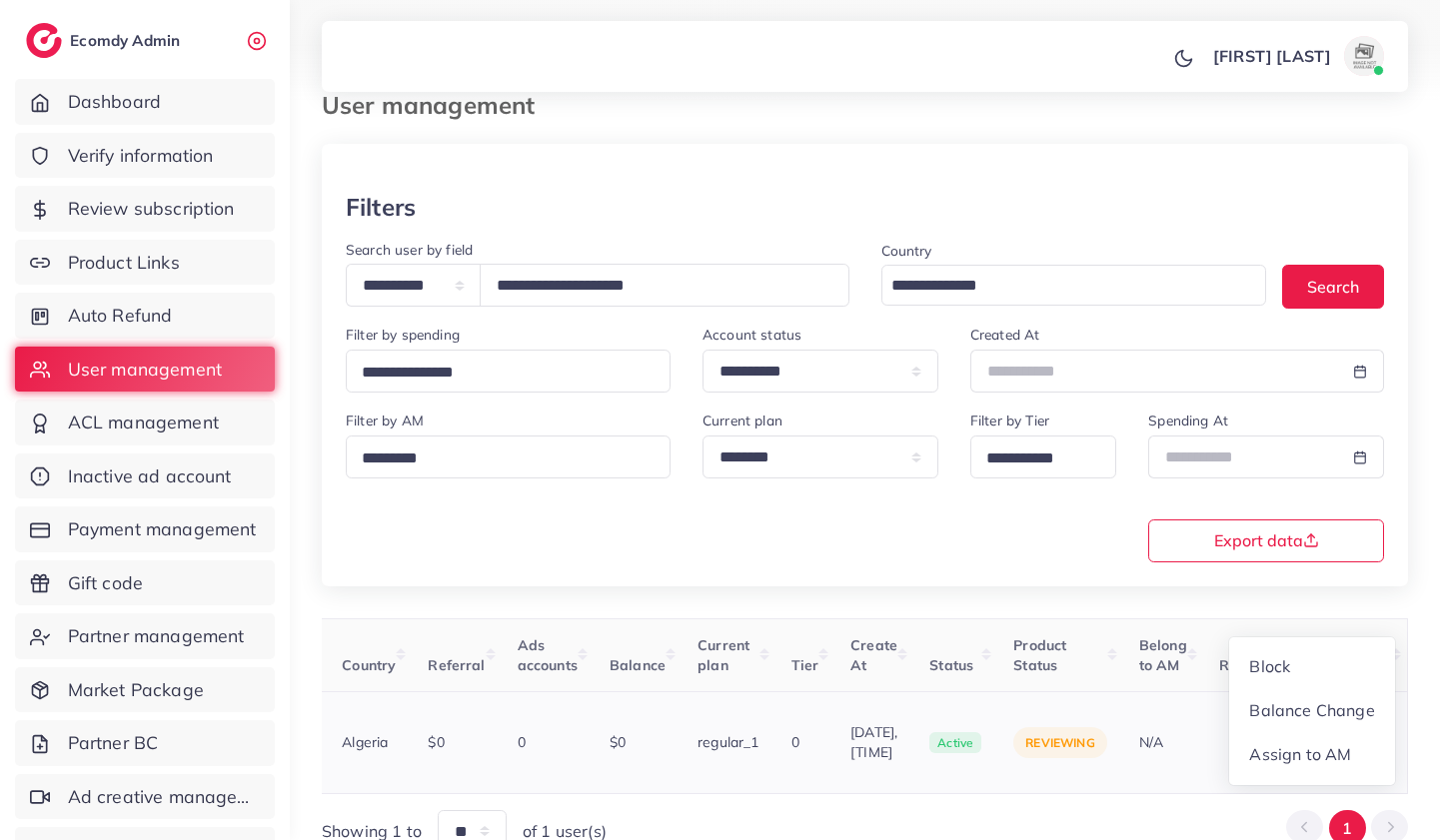 scroll, scrollTop: 2, scrollLeft: 502, axis: both 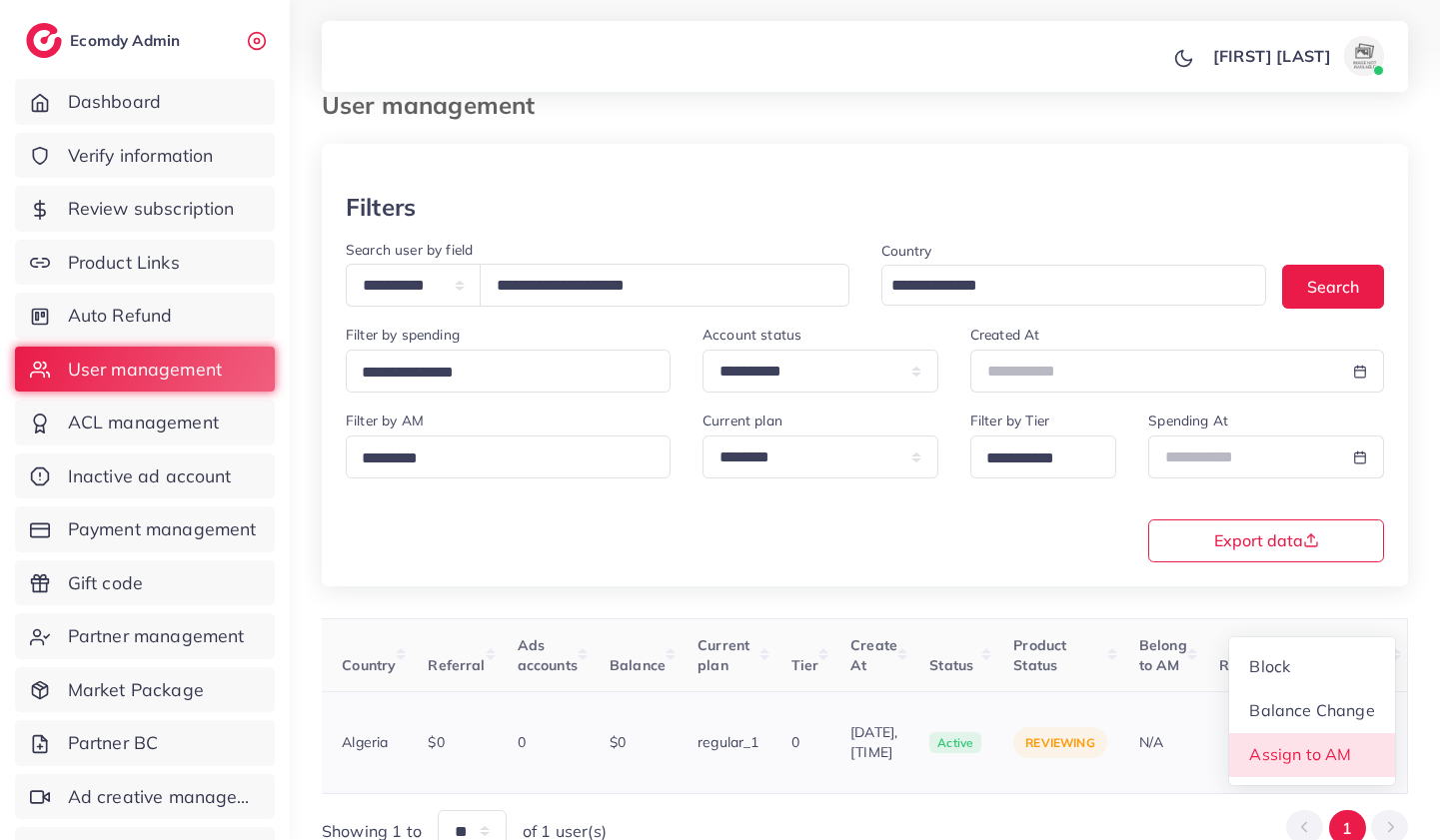 click on "Assign to AM" at bounding box center [1300, 754] 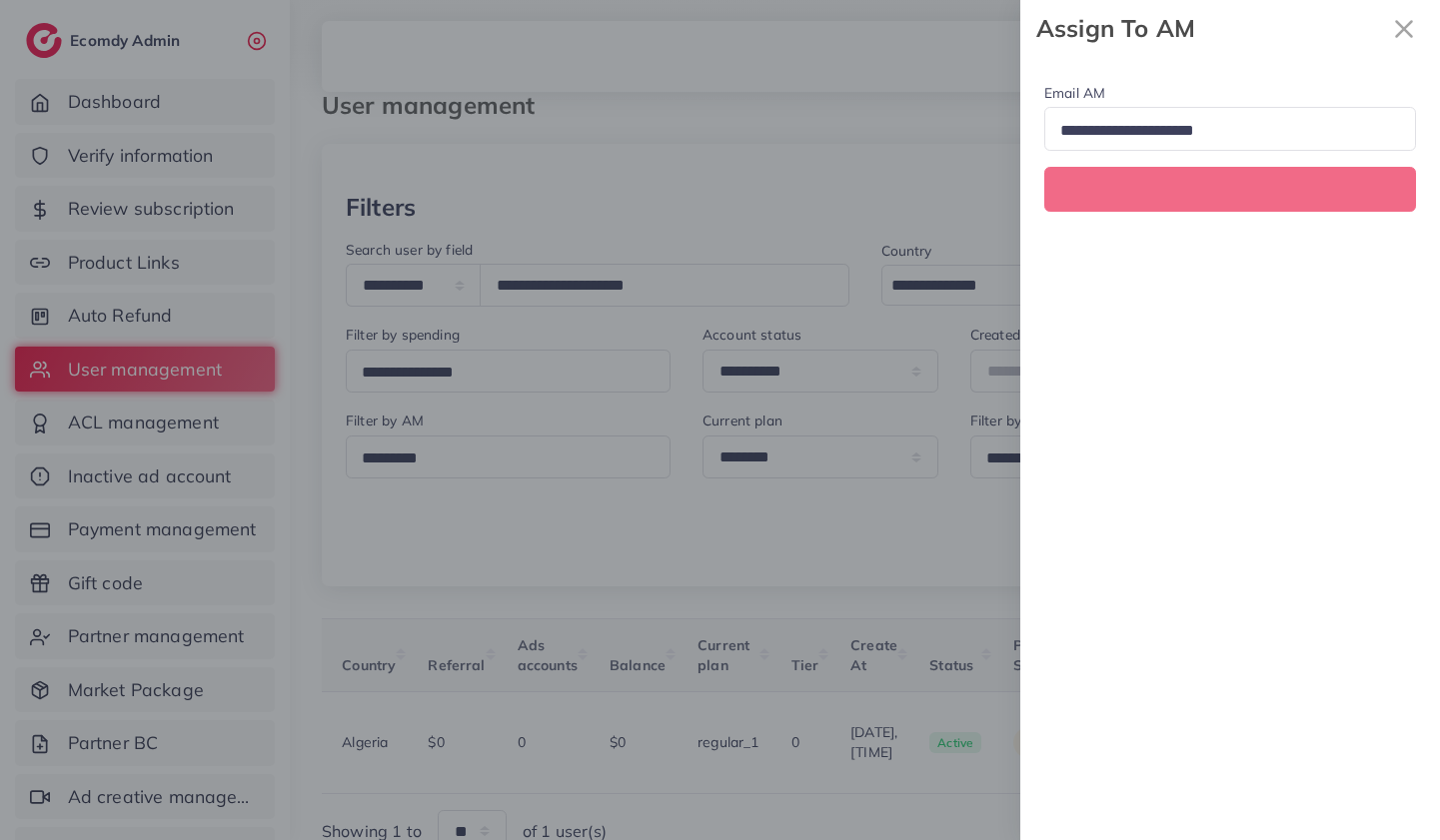 scroll, scrollTop: 0, scrollLeft: 502, axis: horizontal 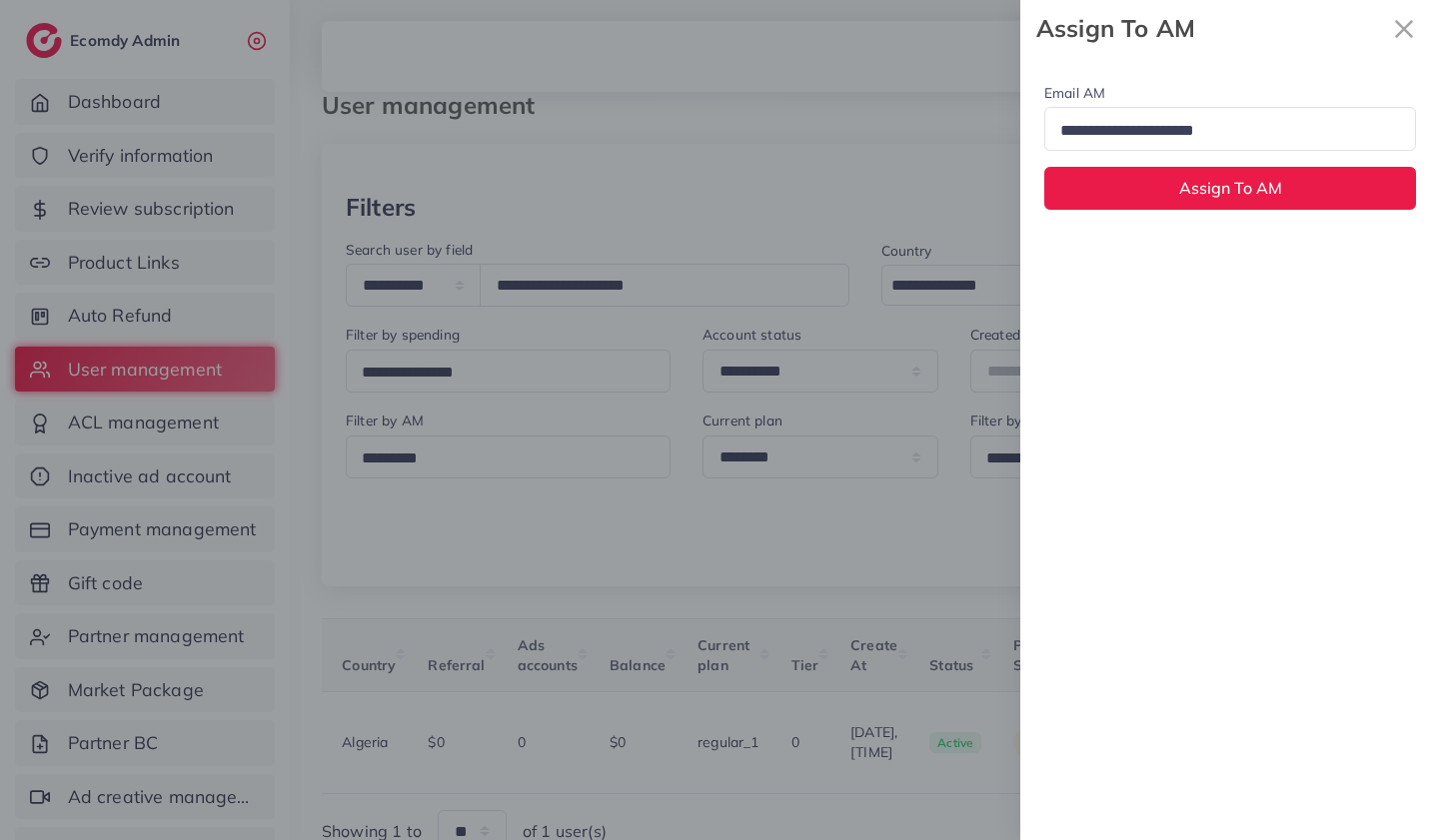 click at bounding box center [1221, 131] 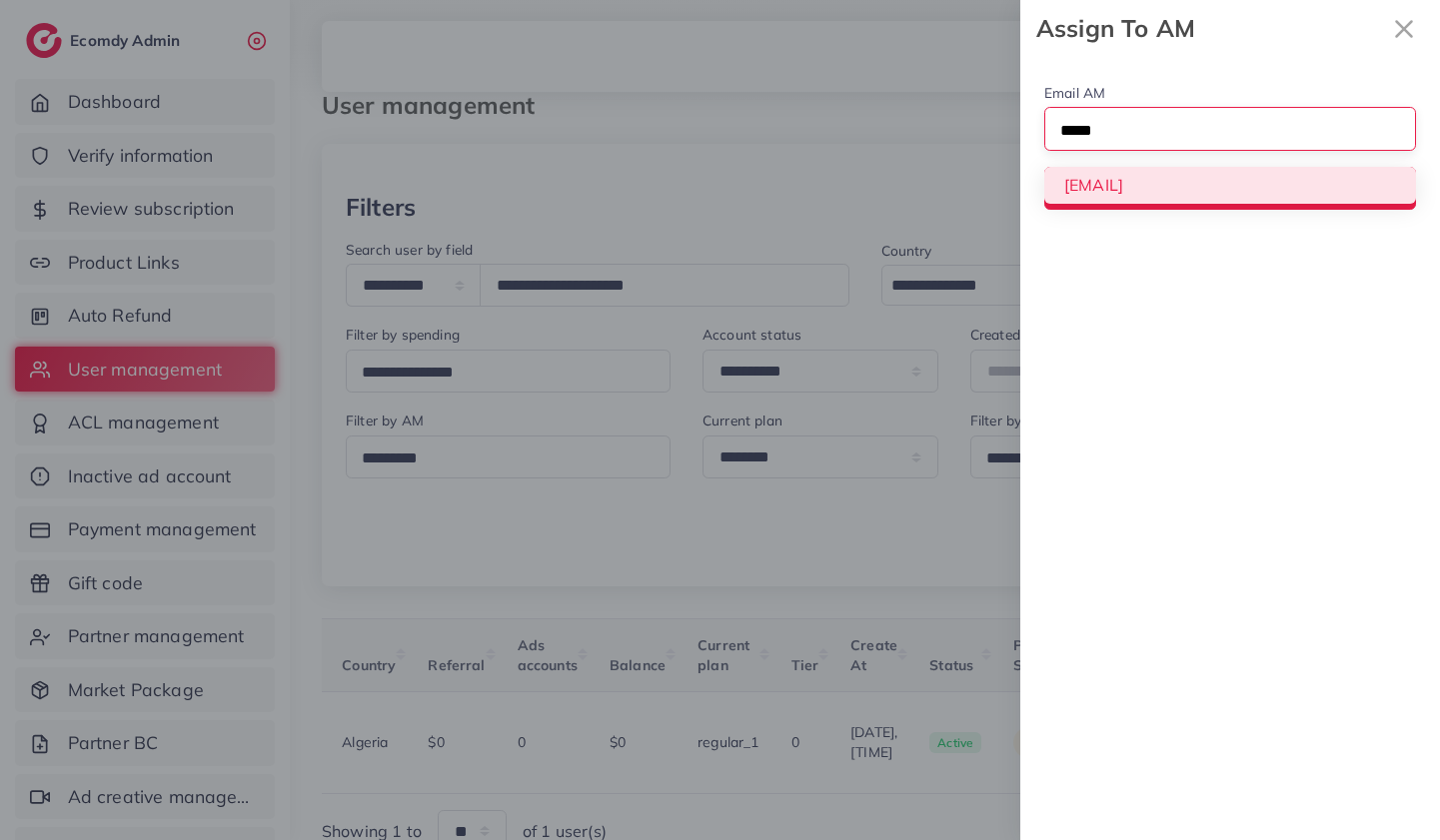 type on "*****" 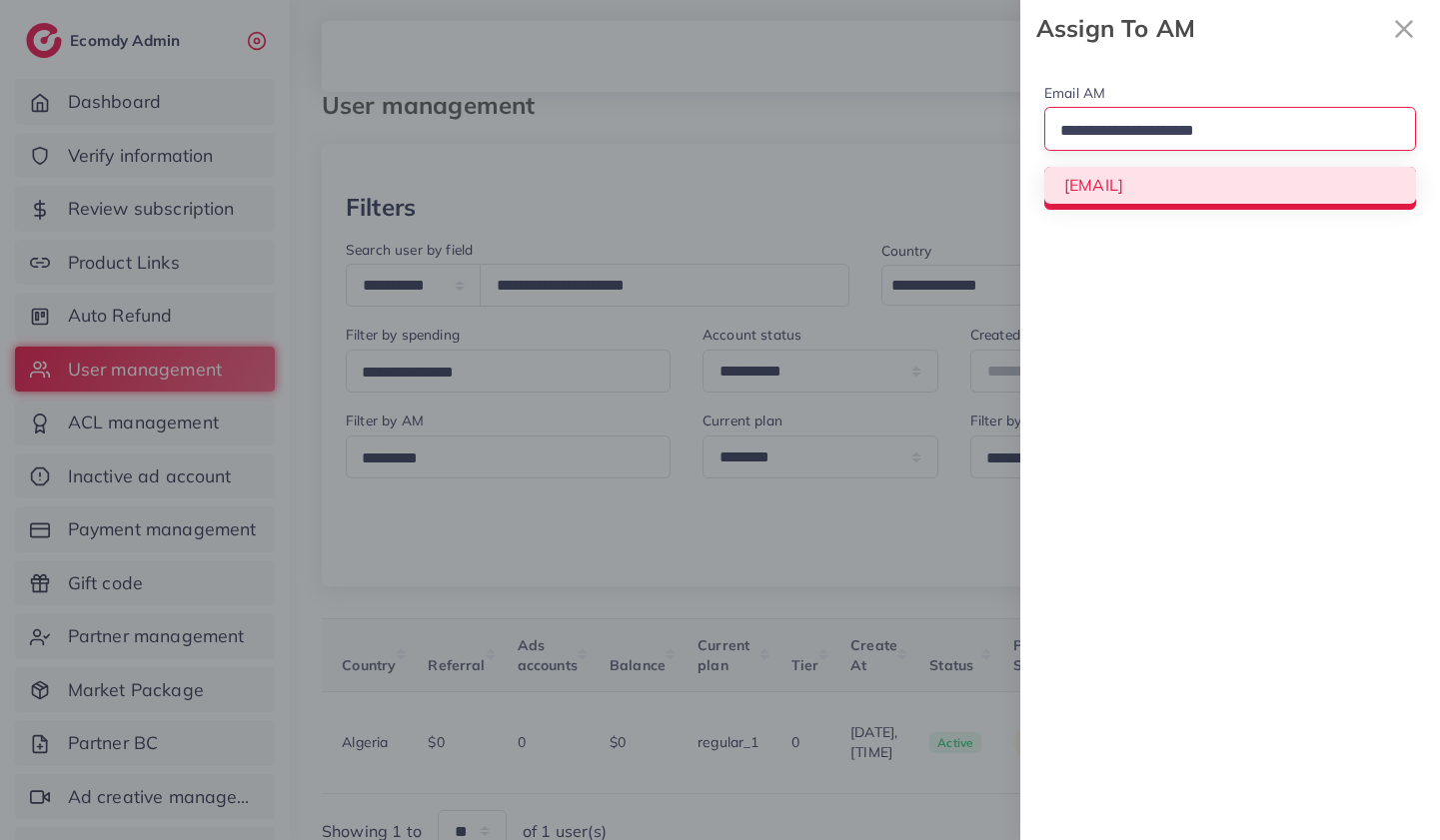 click on "Email AM            Loading...
kathy@ecomdy.com
Assign To AM" at bounding box center (1230, 145) 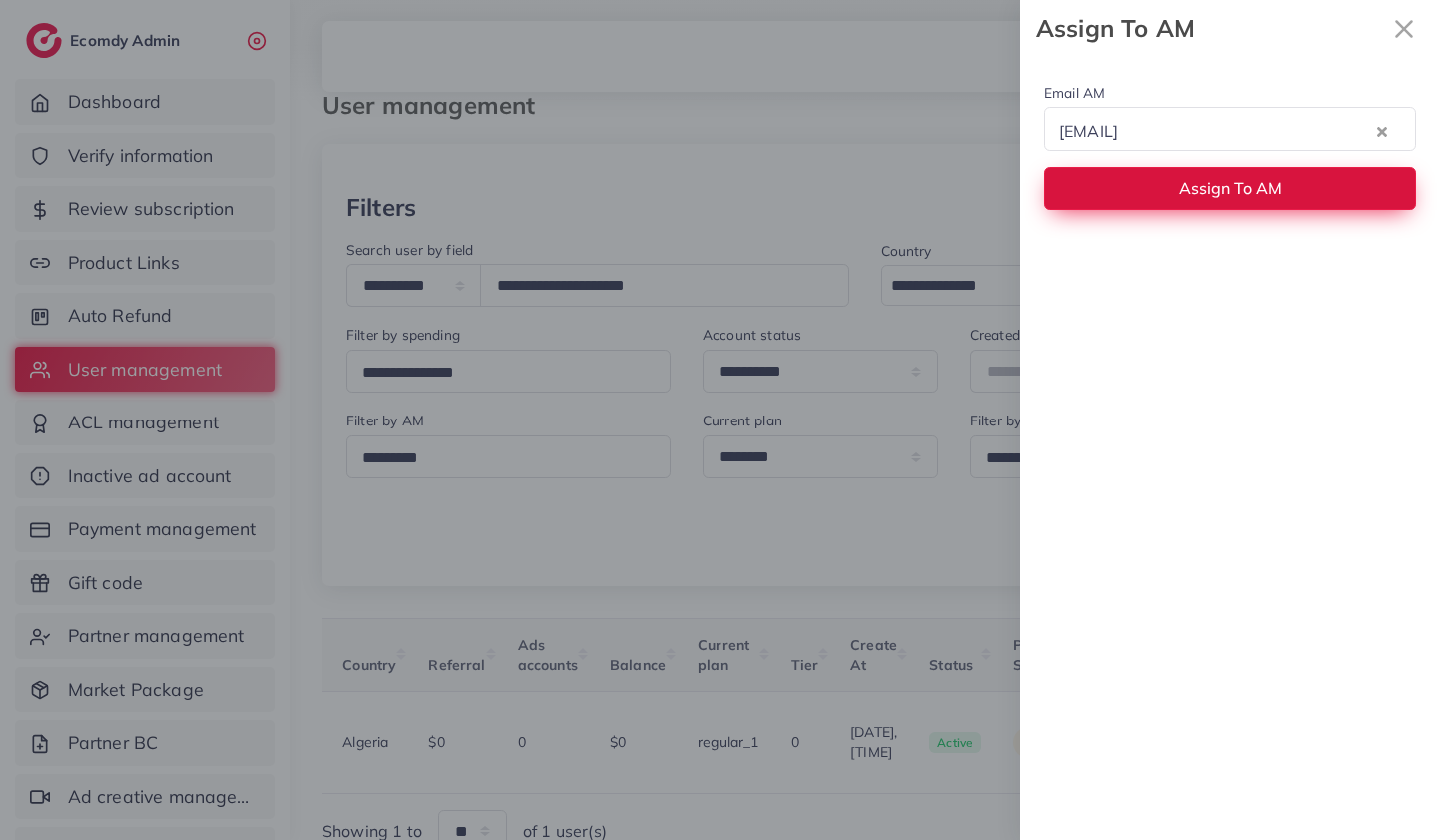 click on "Assign To AM" at bounding box center (1230, 188) 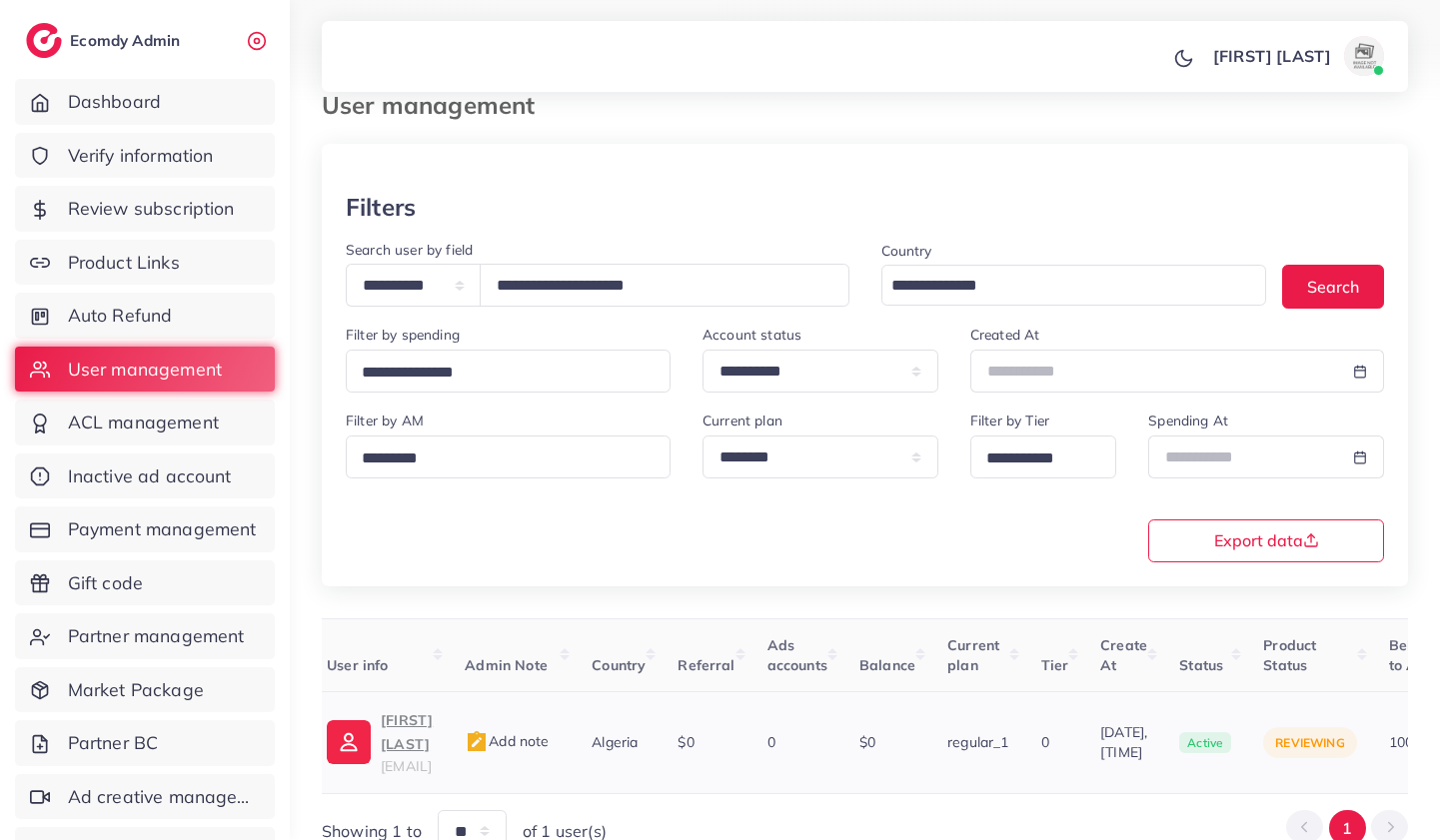 scroll, scrollTop: 0, scrollLeft: 0, axis: both 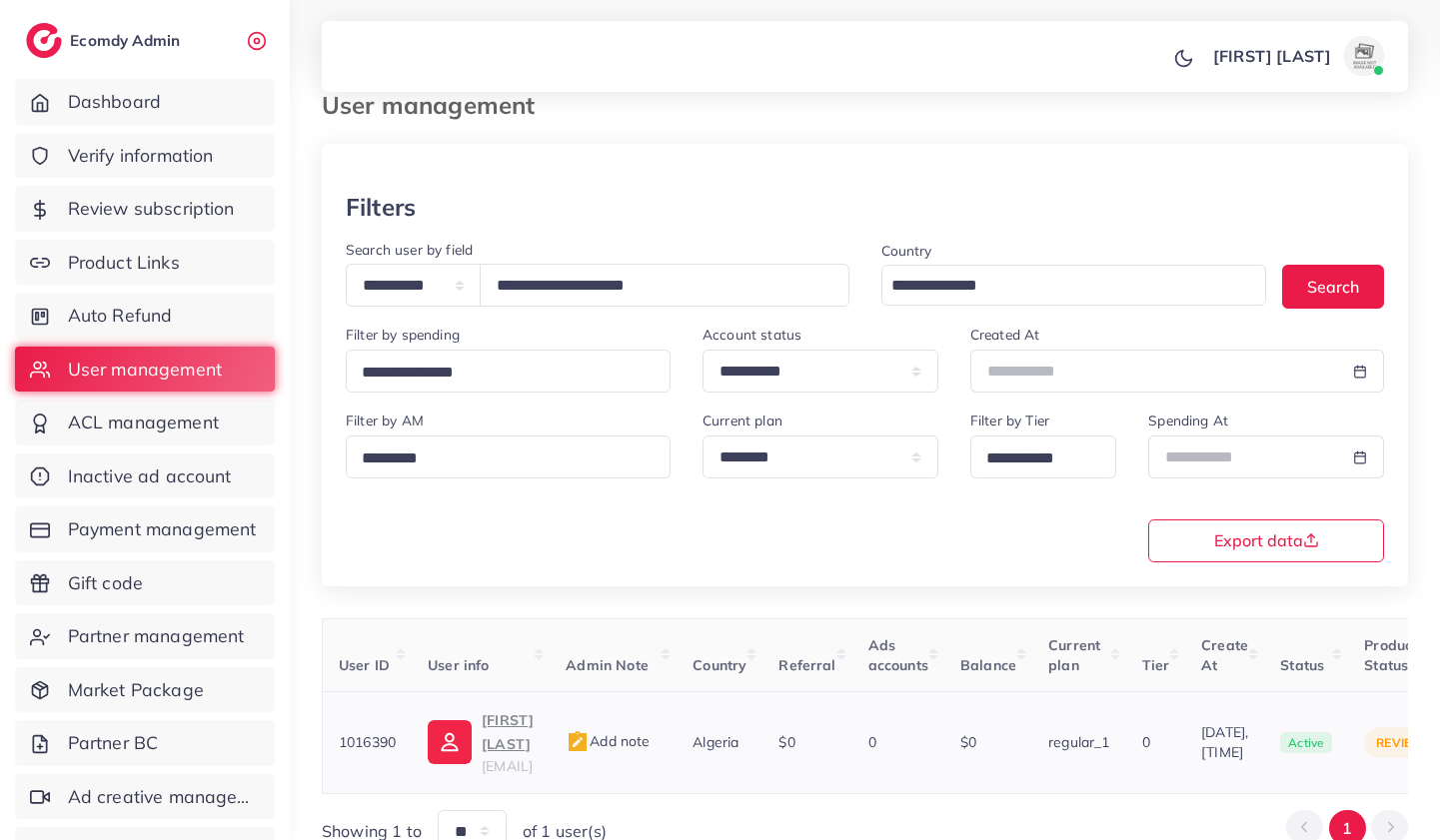 click on "Housseme Fedji" at bounding box center [508, 732] 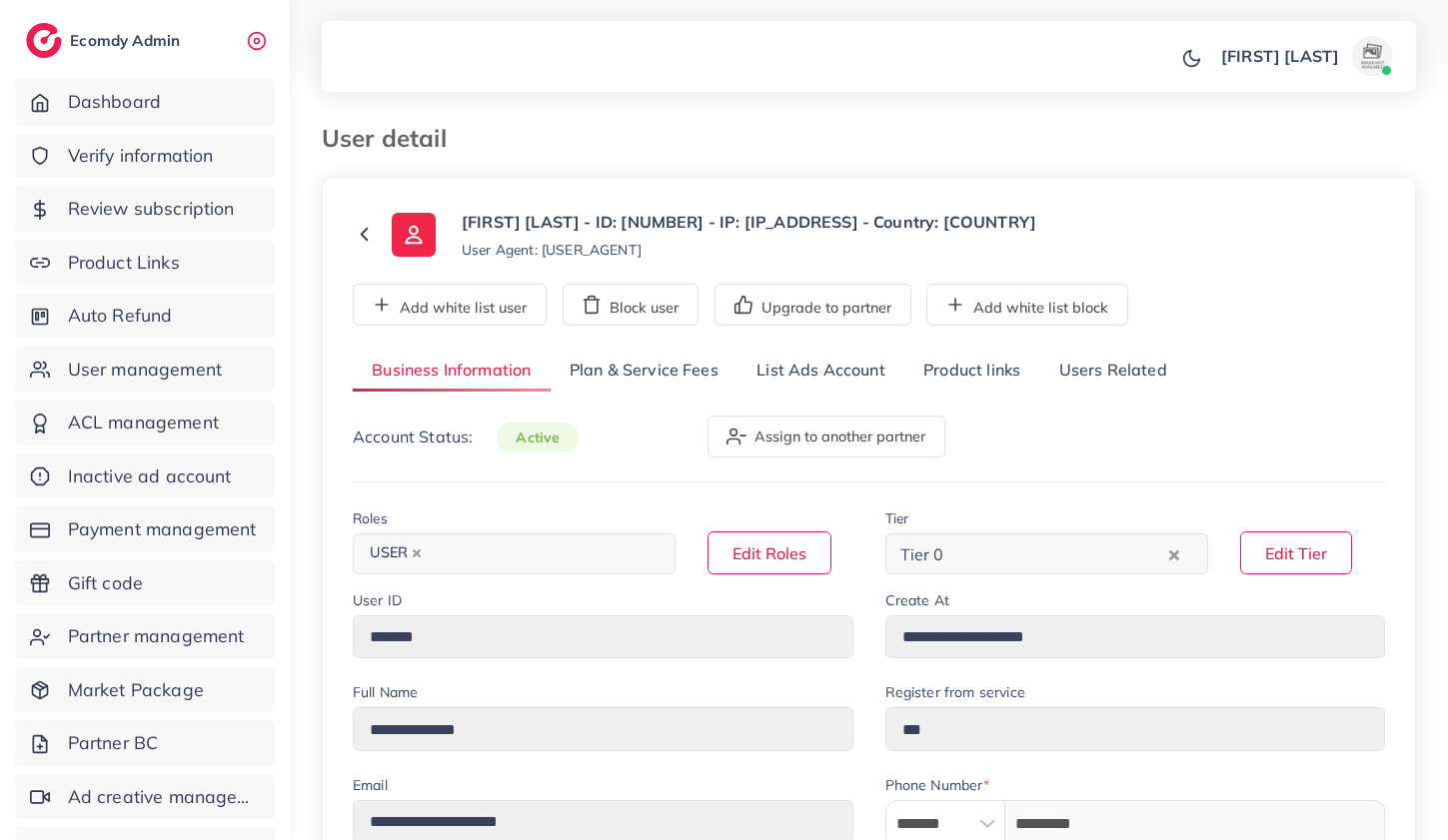 select on "*******" 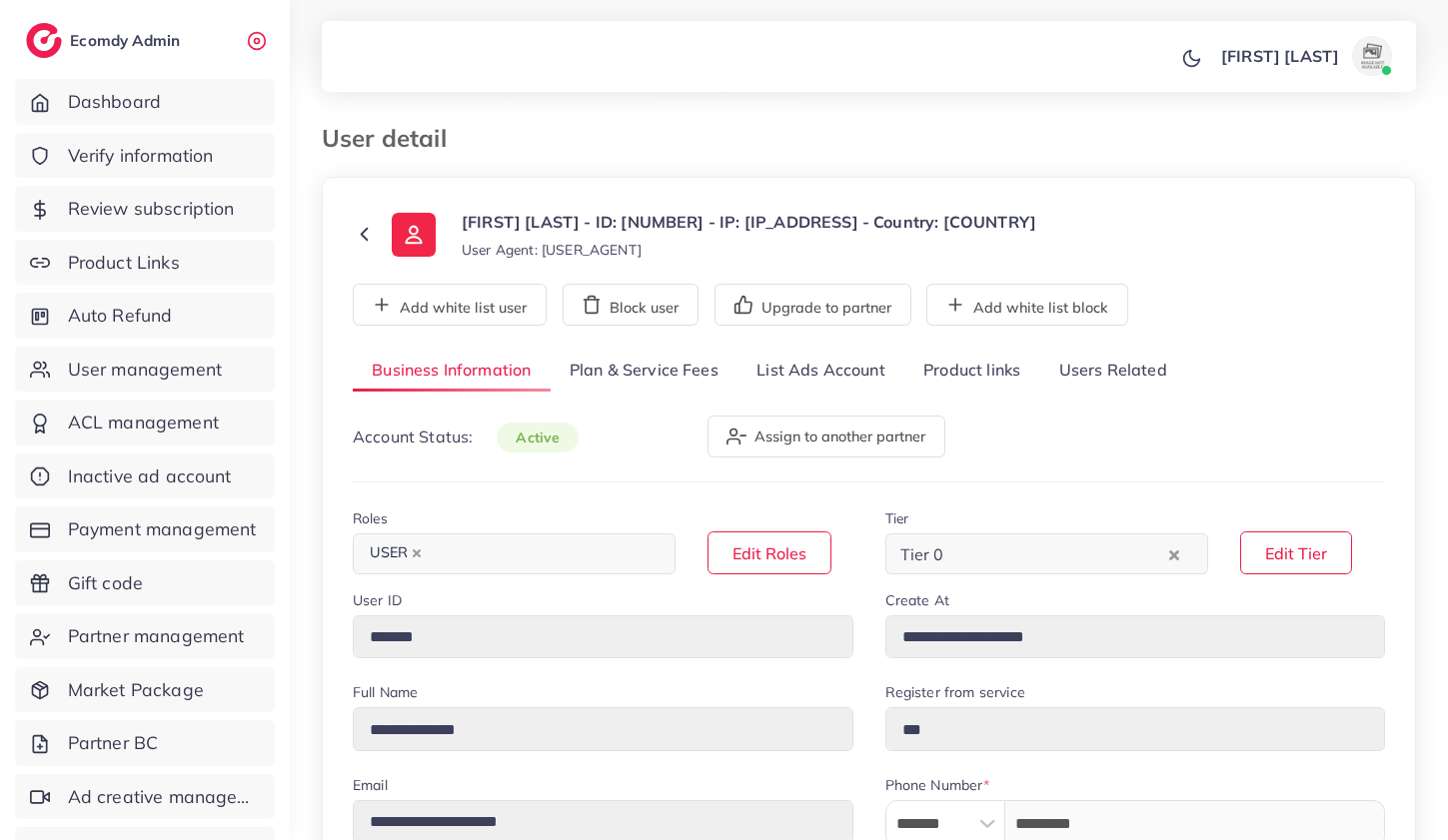 click on "Plan & Service Fees" at bounding box center (644, 371) 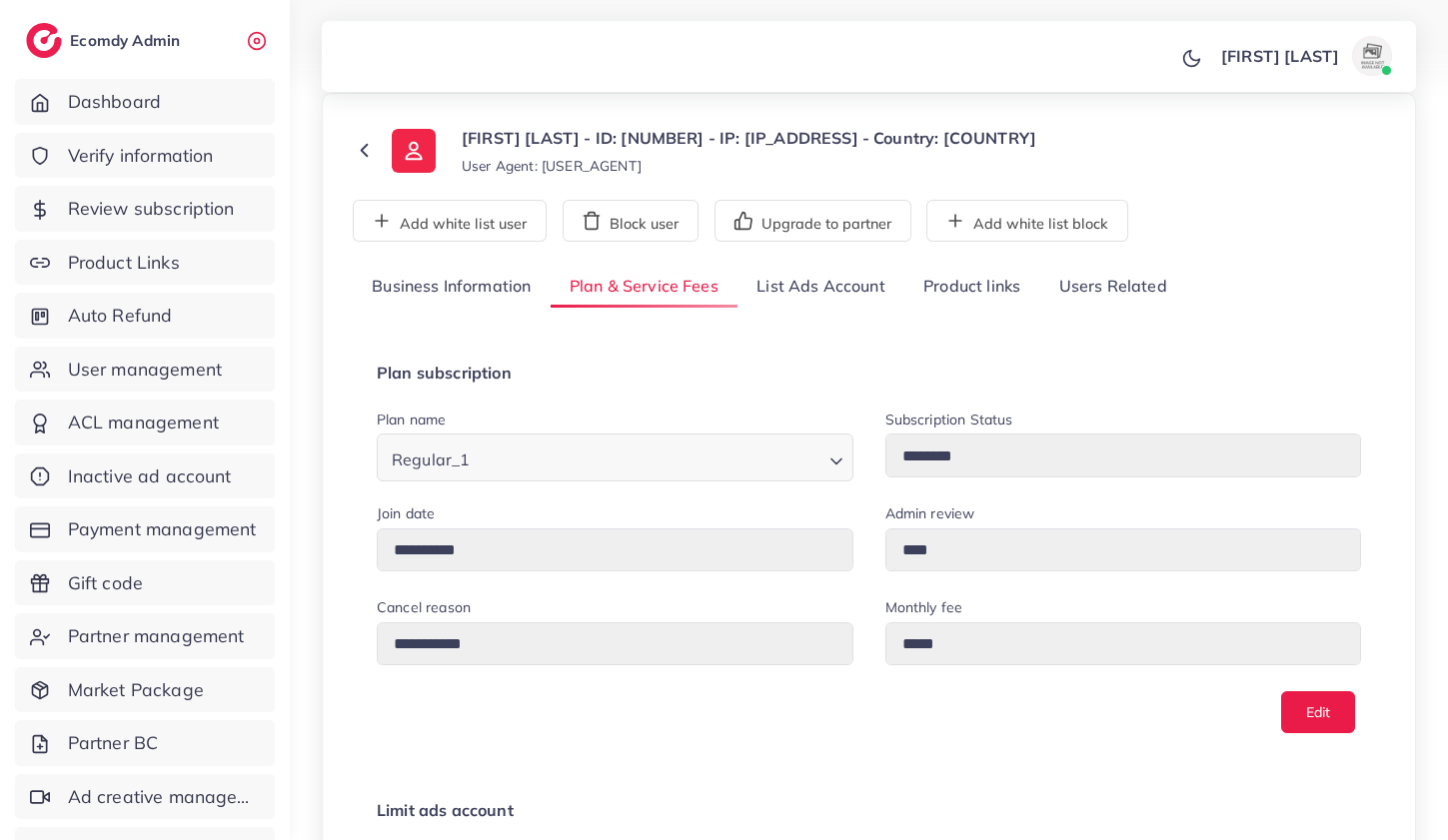 scroll, scrollTop: 91, scrollLeft: 0, axis: vertical 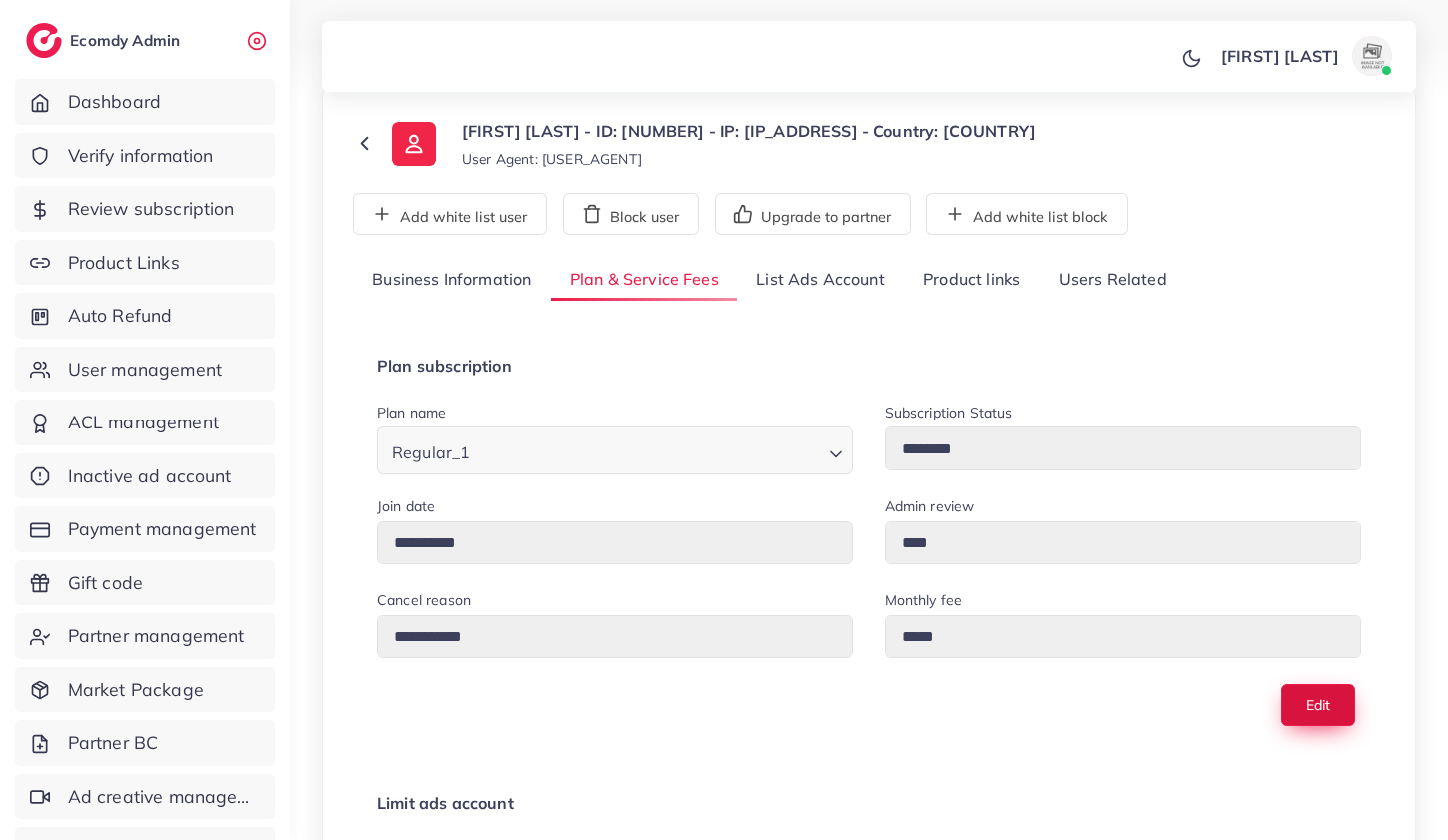 click on "Edit" at bounding box center [1318, 704] 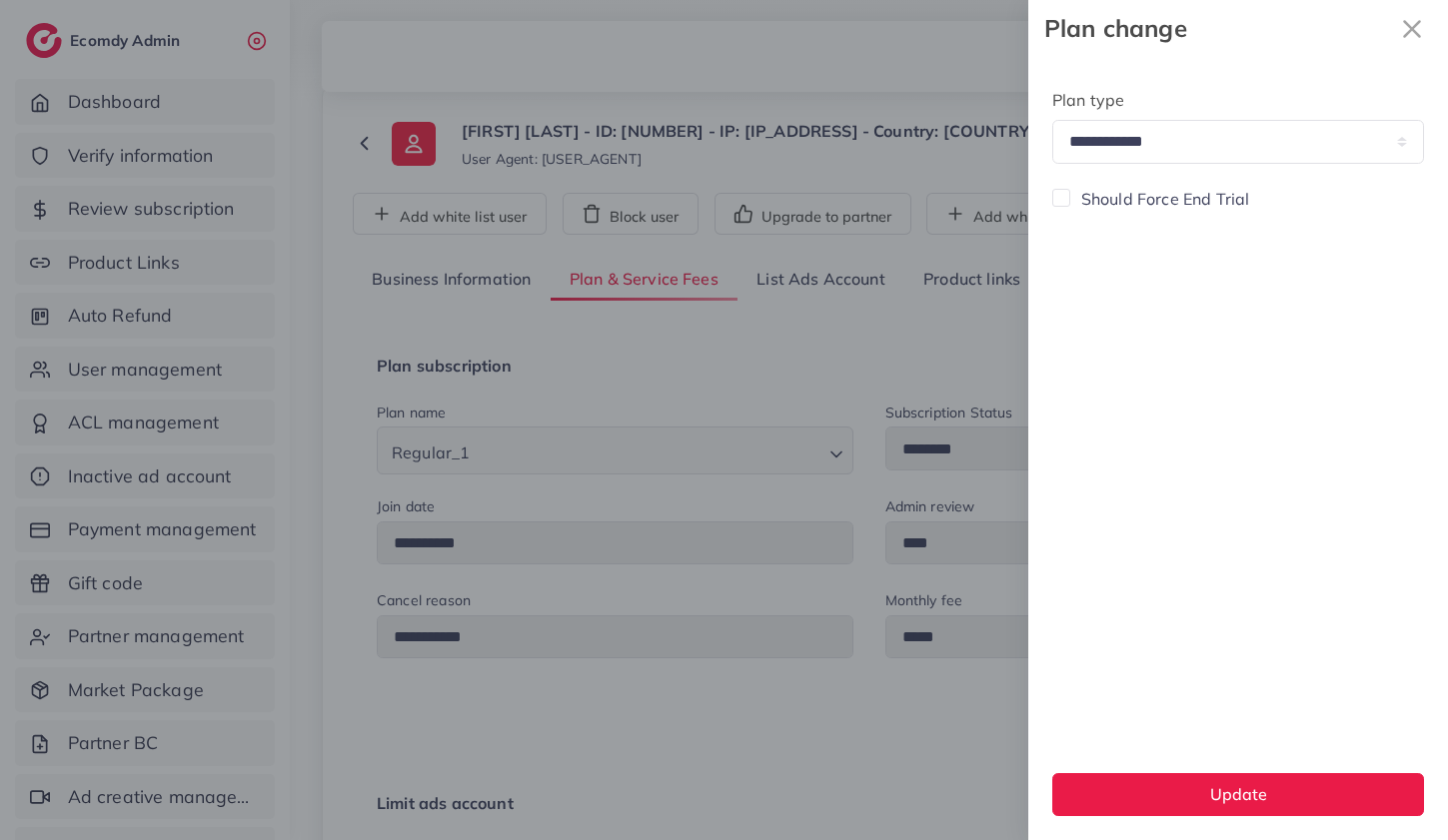 click on "Should Force End Trial" at bounding box center (1165, 199) 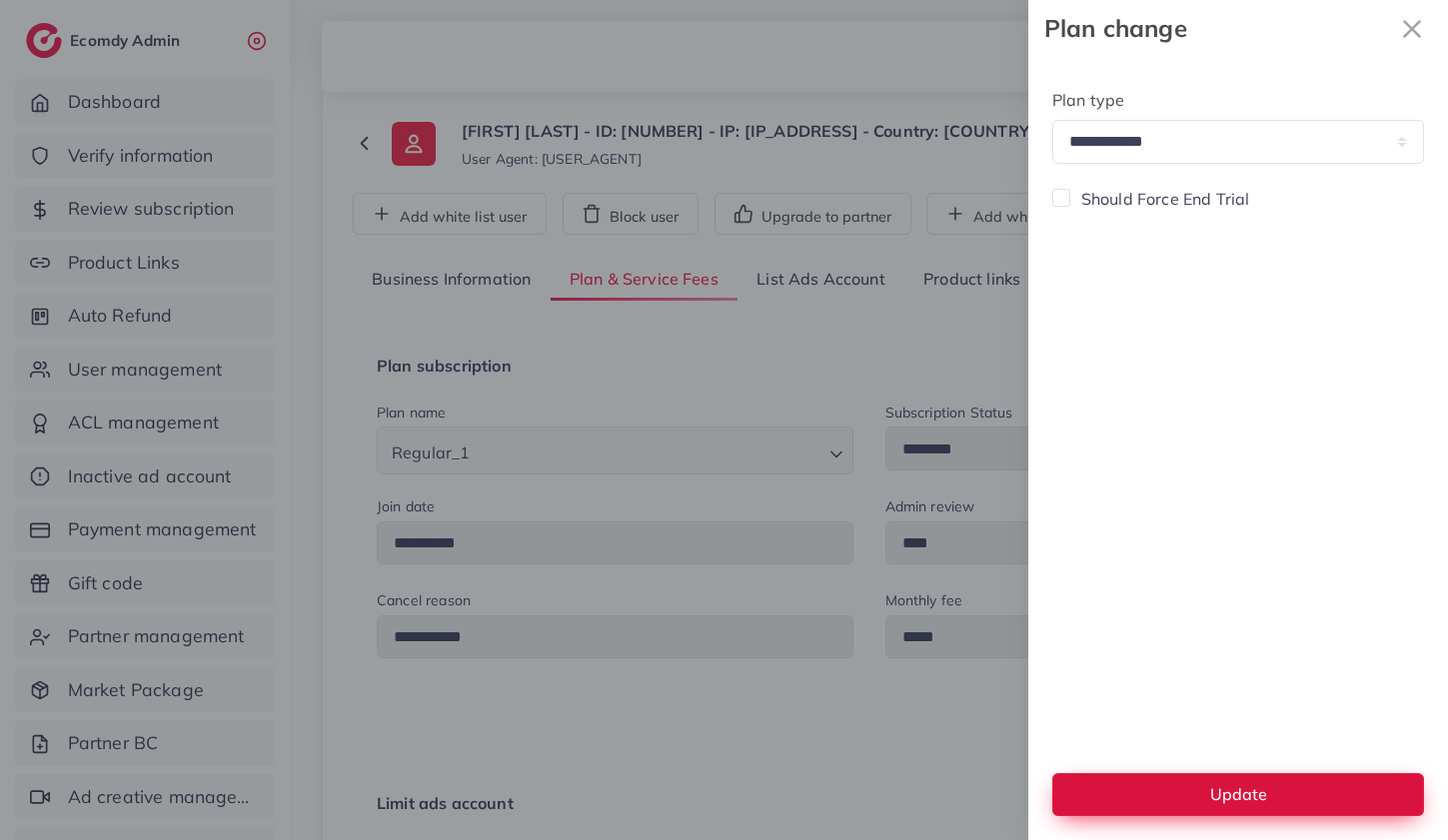 click on "Update" at bounding box center (1238, 794) 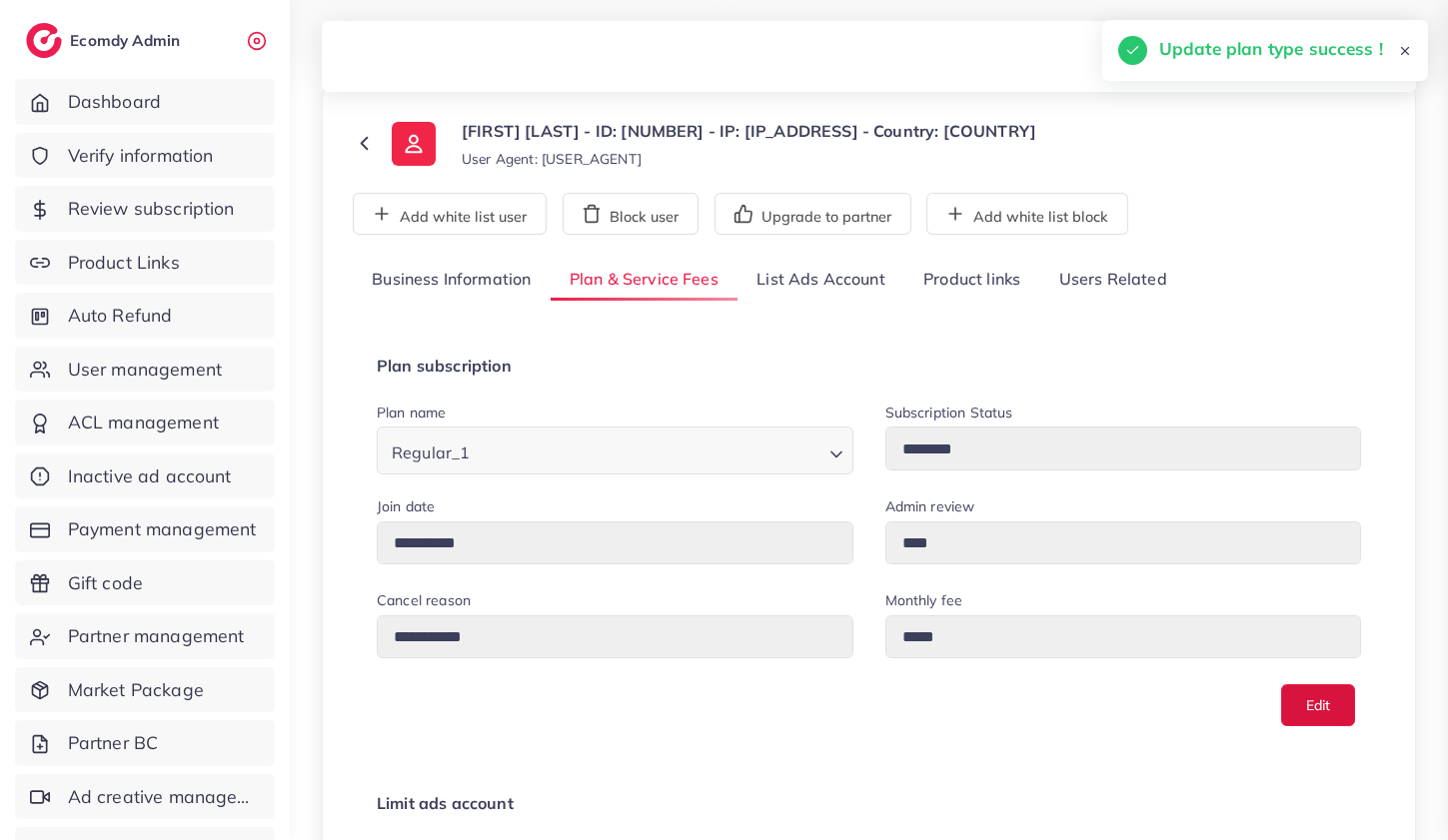 type on "******" 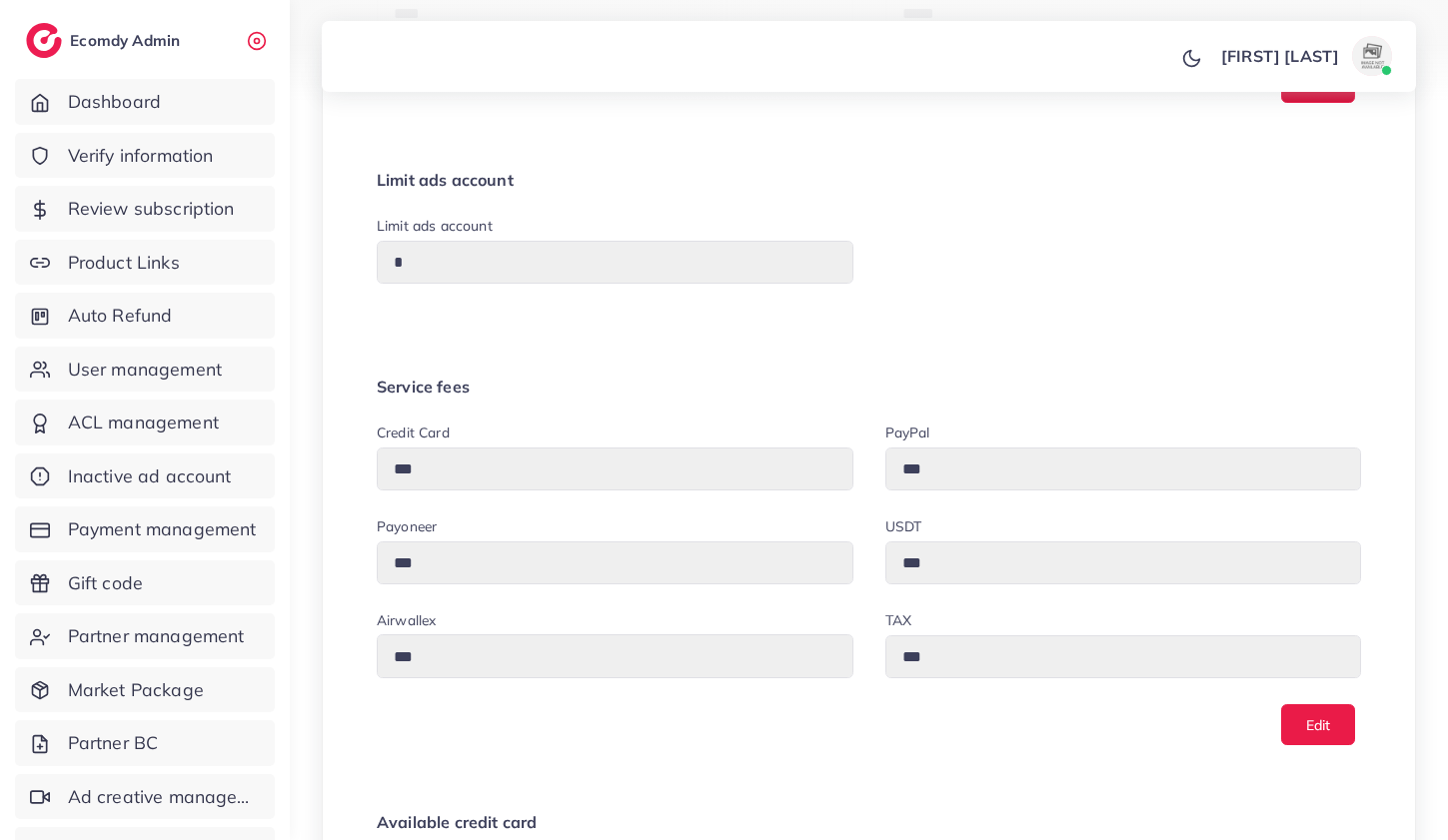 scroll, scrollTop: 805, scrollLeft: 0, axis: vertical 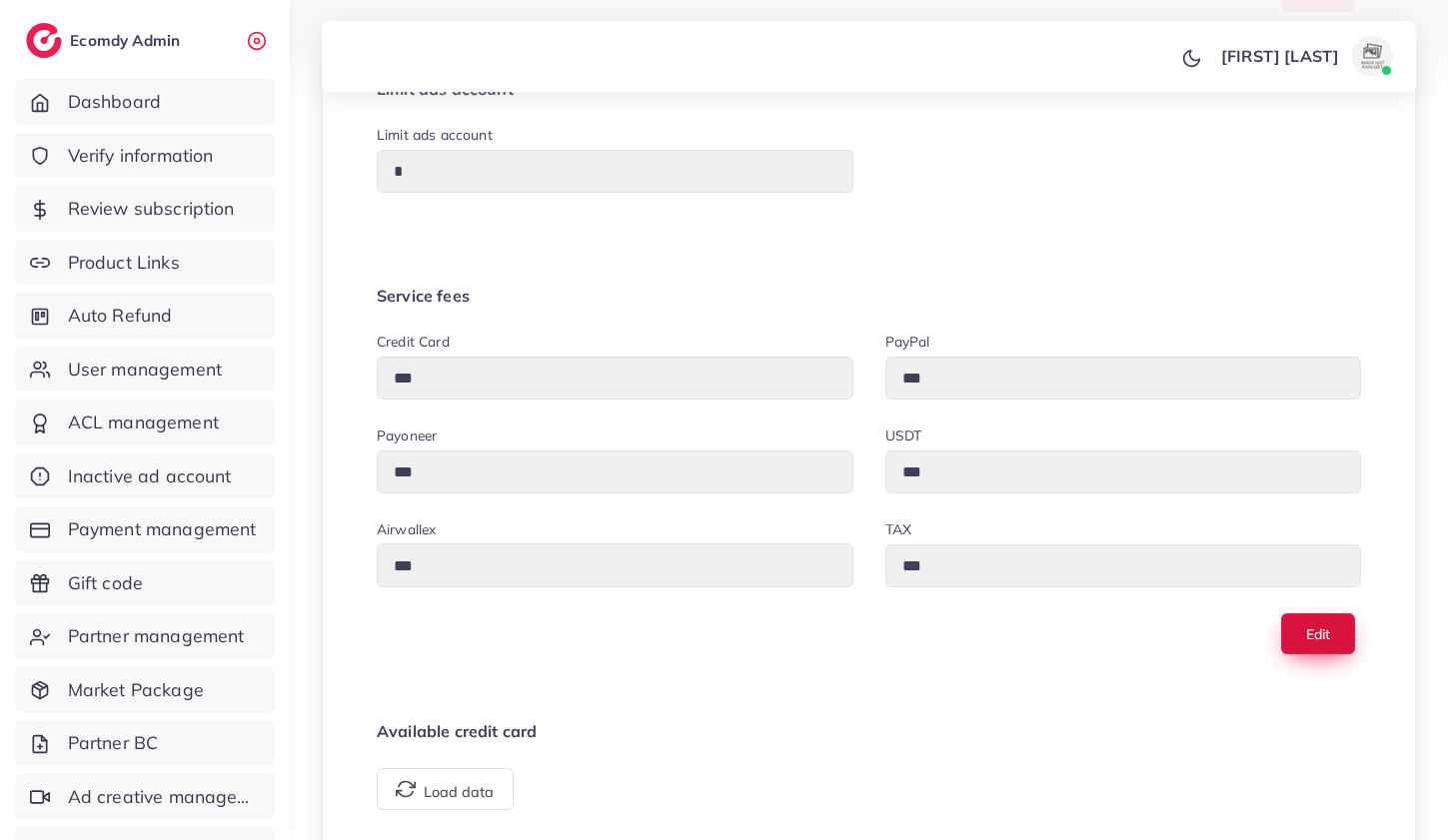 click on "Edit" at bounding box center [1318, 633] 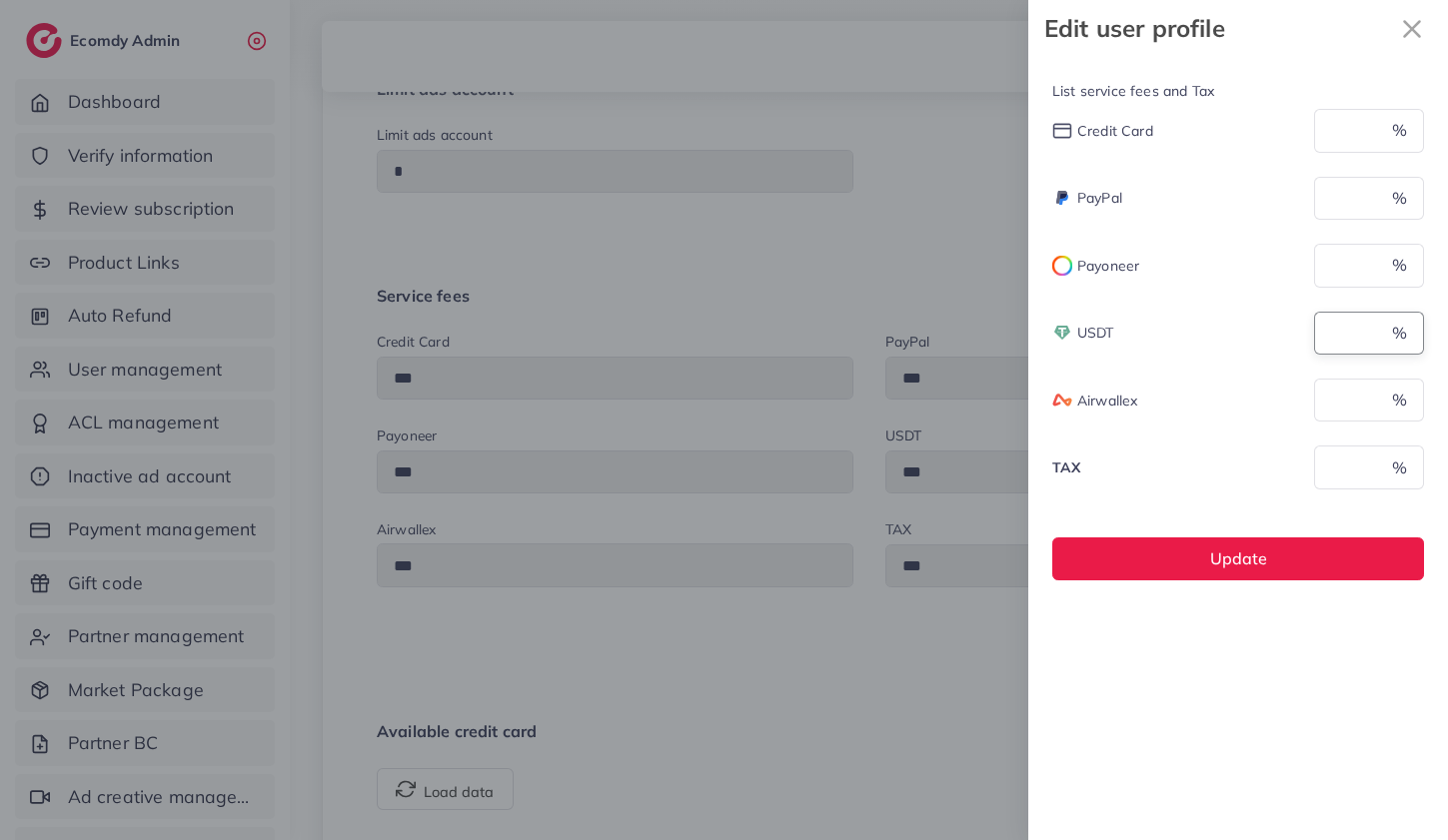 click on "*" at bounding box center (1345, 333) 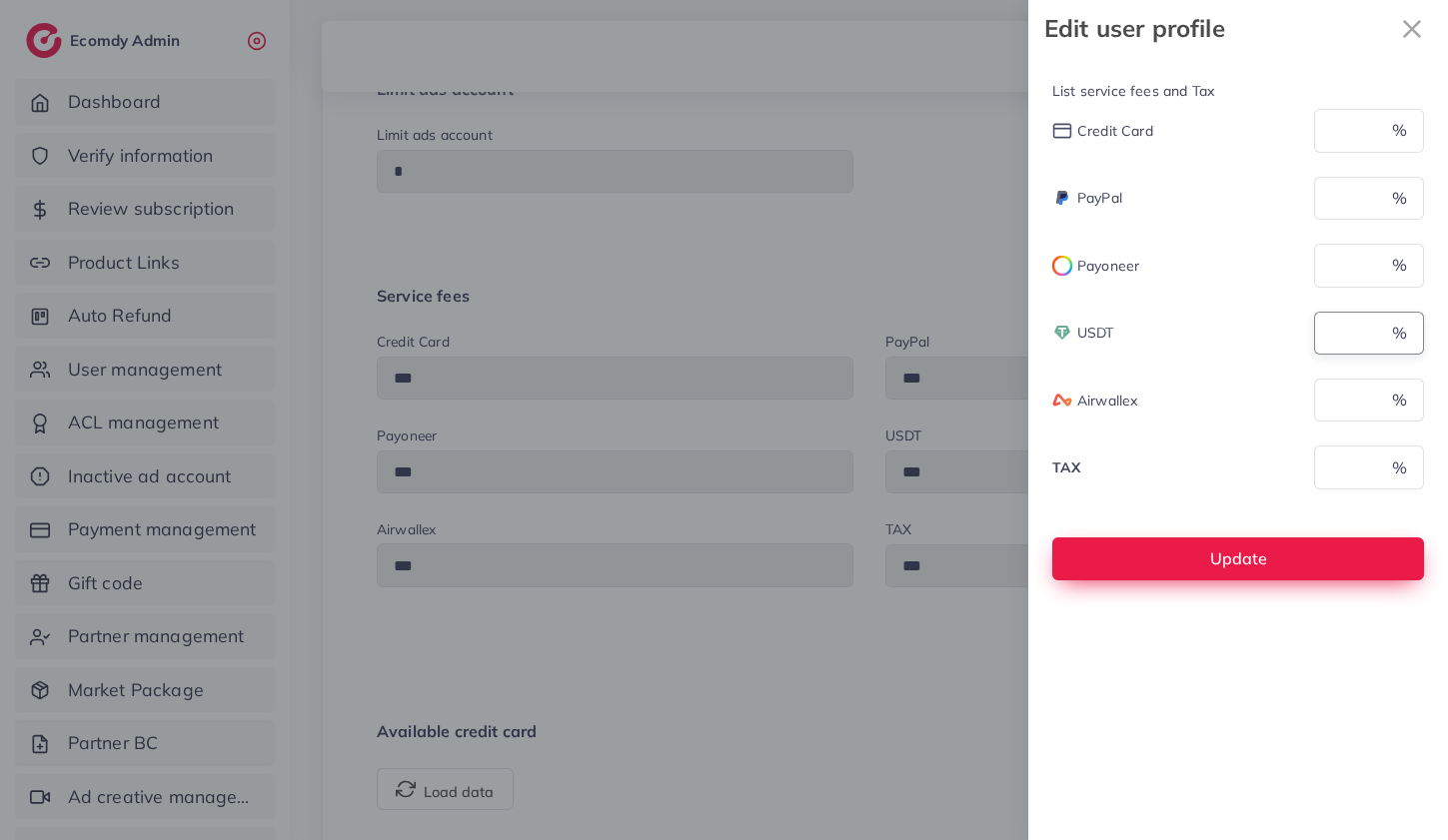 type on "*" 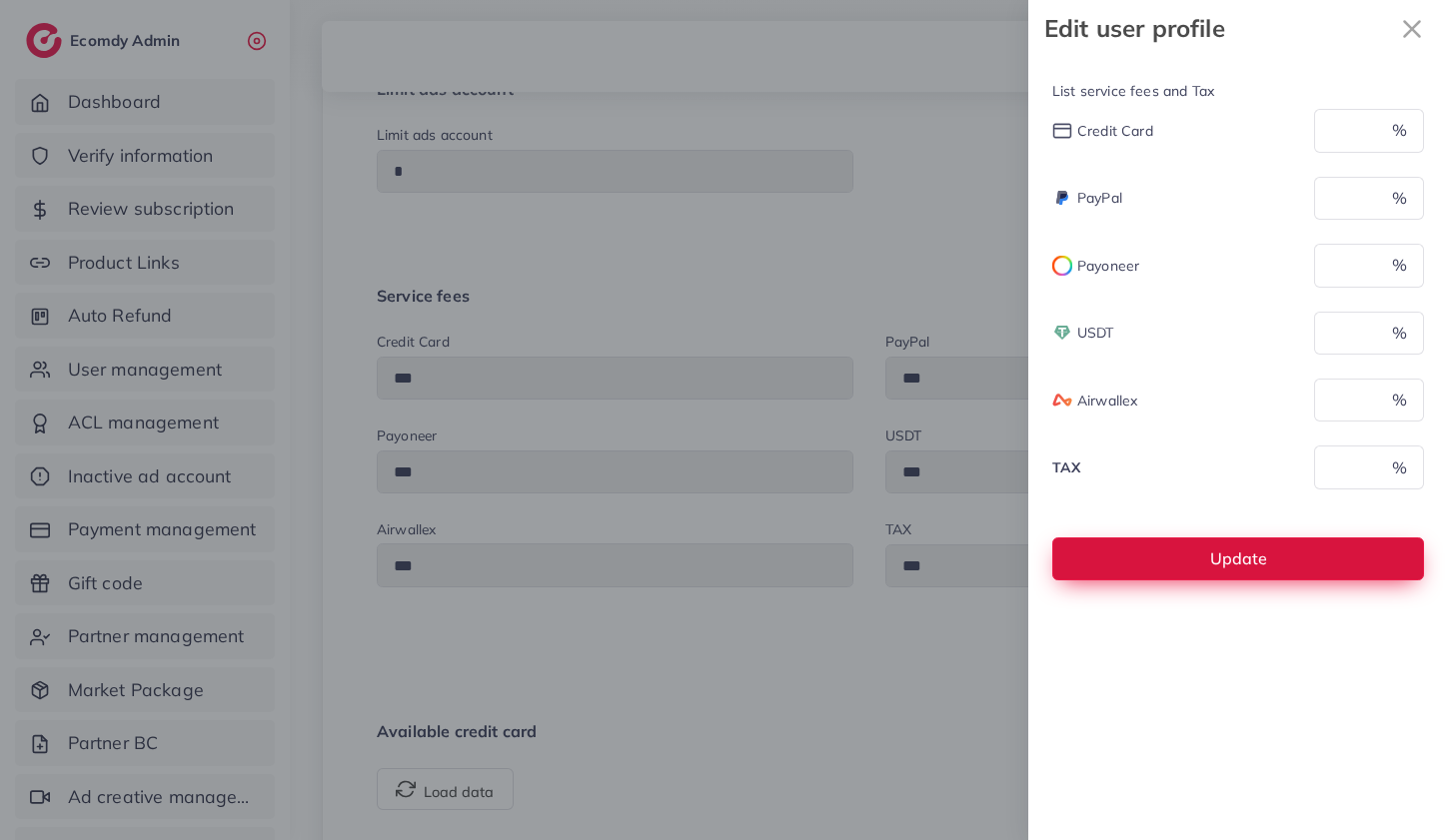 click on "Update" at bounding box center [1238, 558] 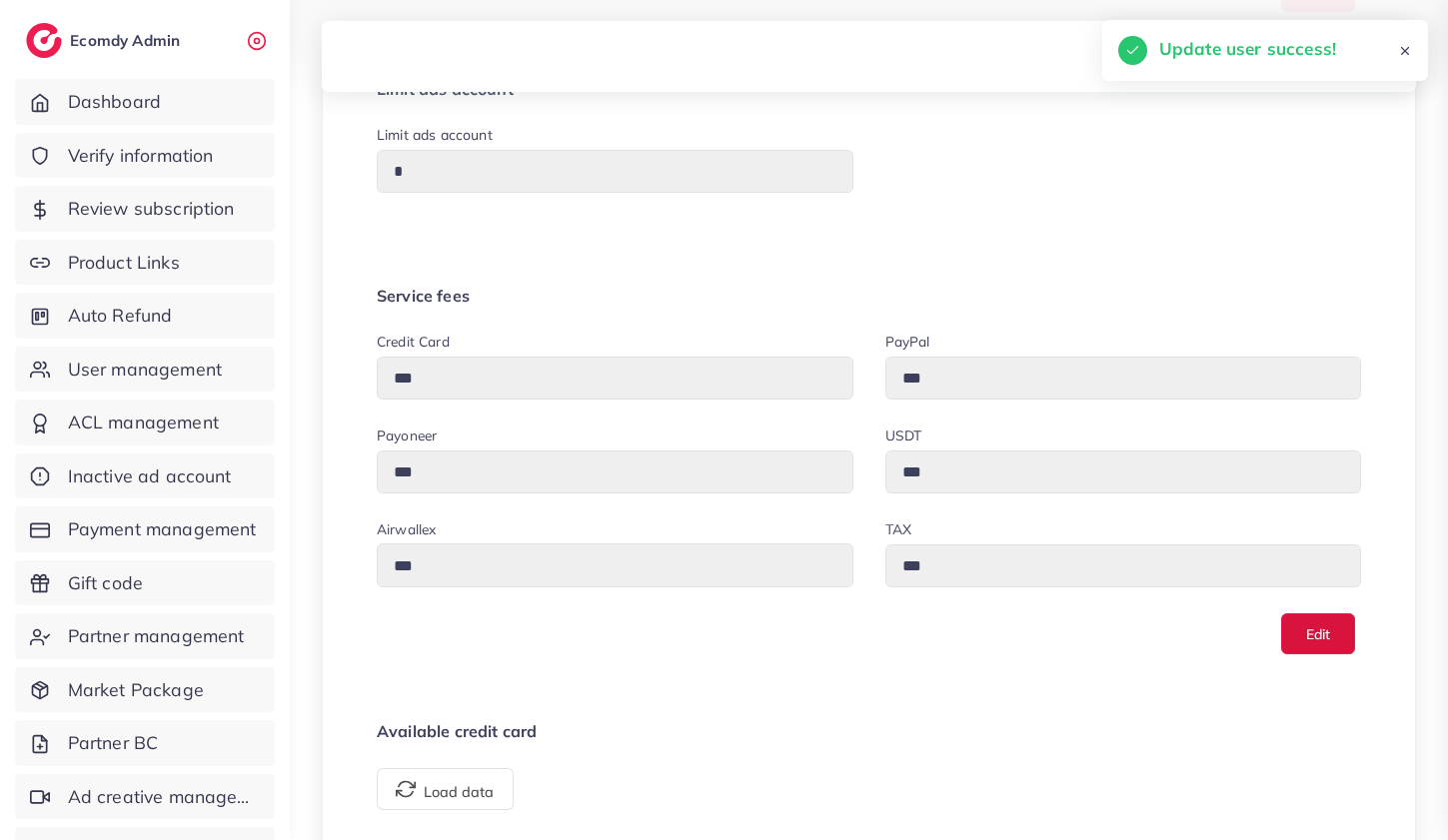 type on "***" 